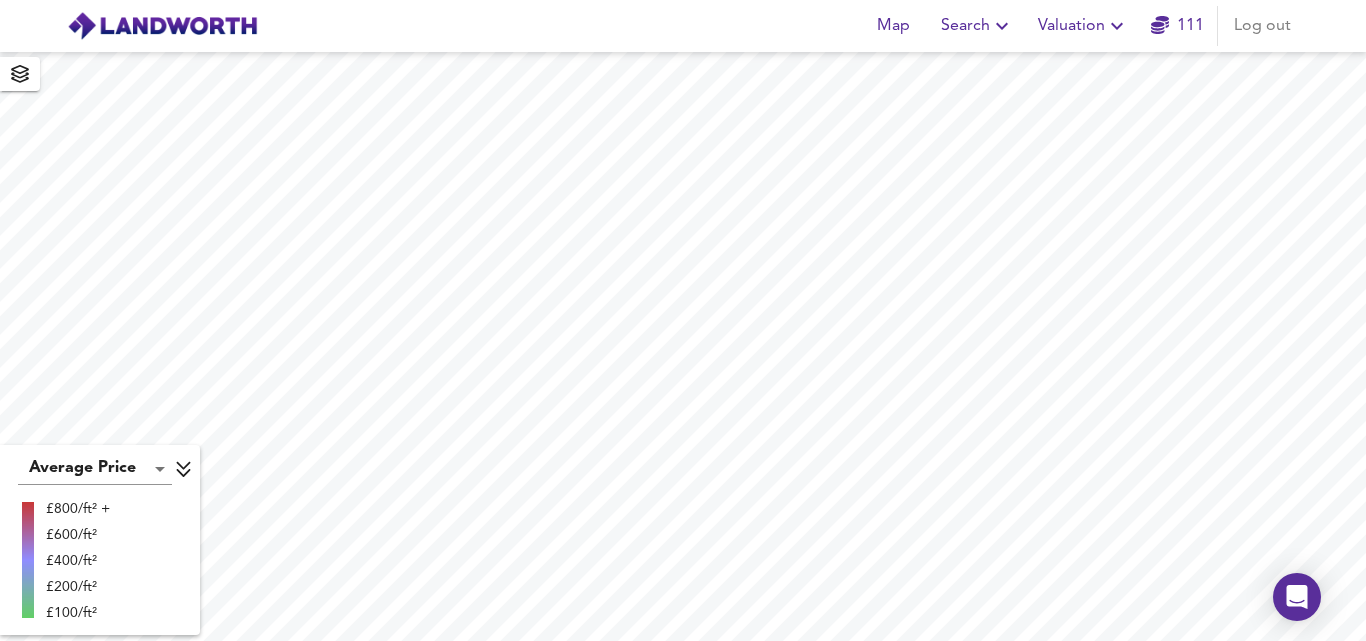 scroll, scrollTop: 0, scrollLeft: 0, axis: both 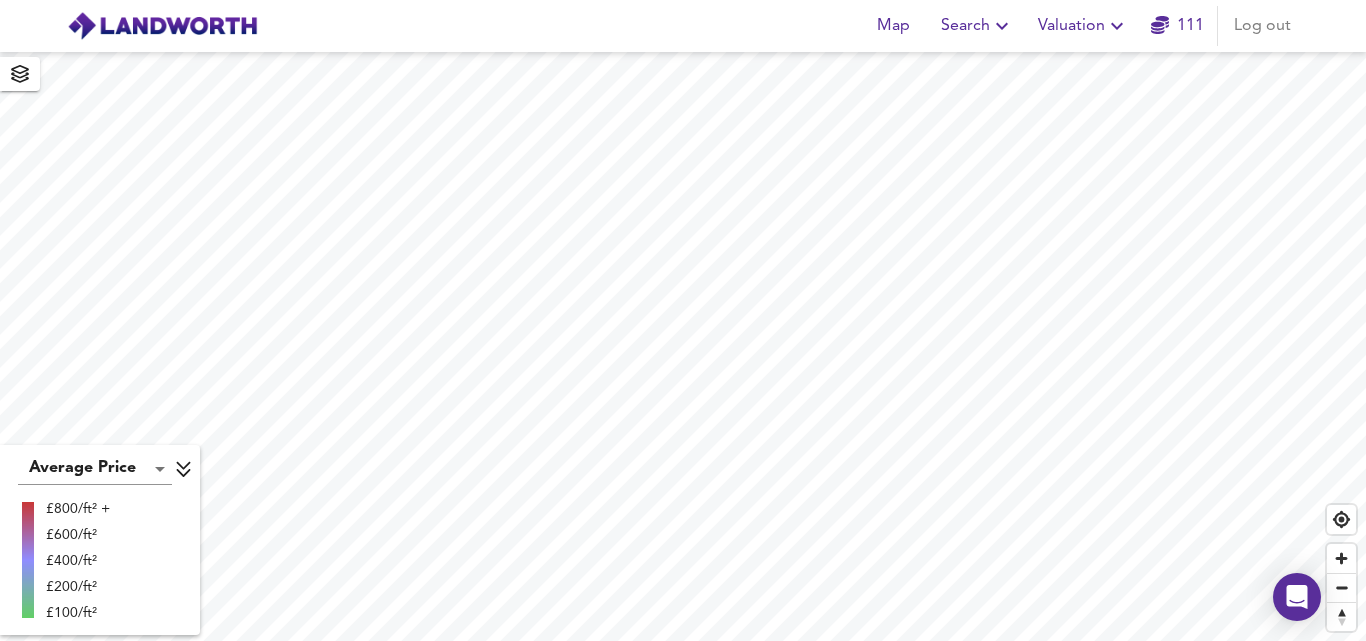 click on "Search" at bounding box center [977, 26] 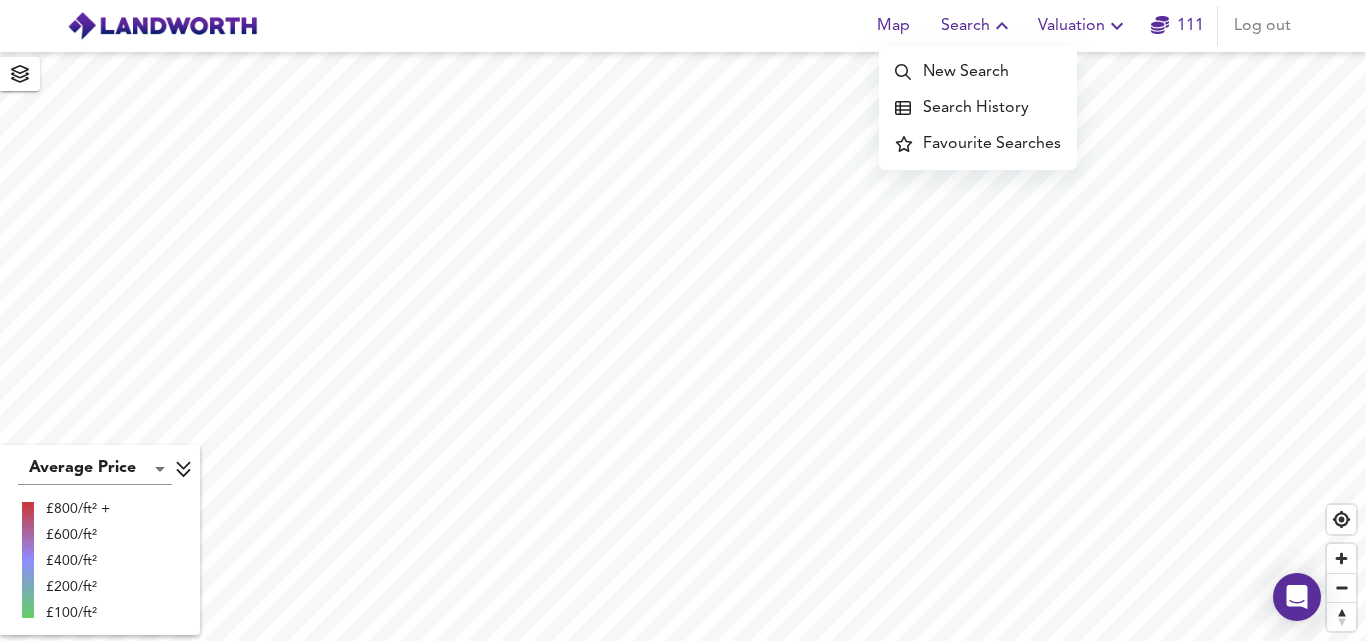 drag, startPoint x: 1091, startPoint y: 28, endPoint x: 1101, endPoint y: 26, distance: 10.198039 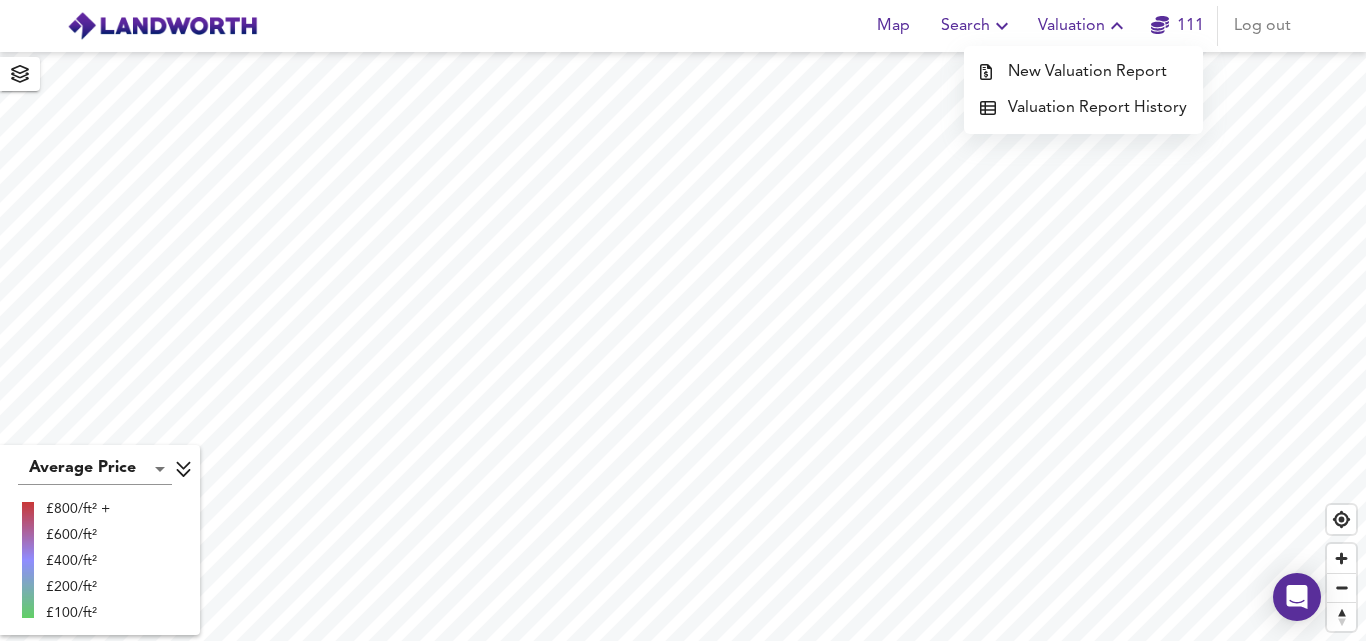 click at bounding box center [162, 26] 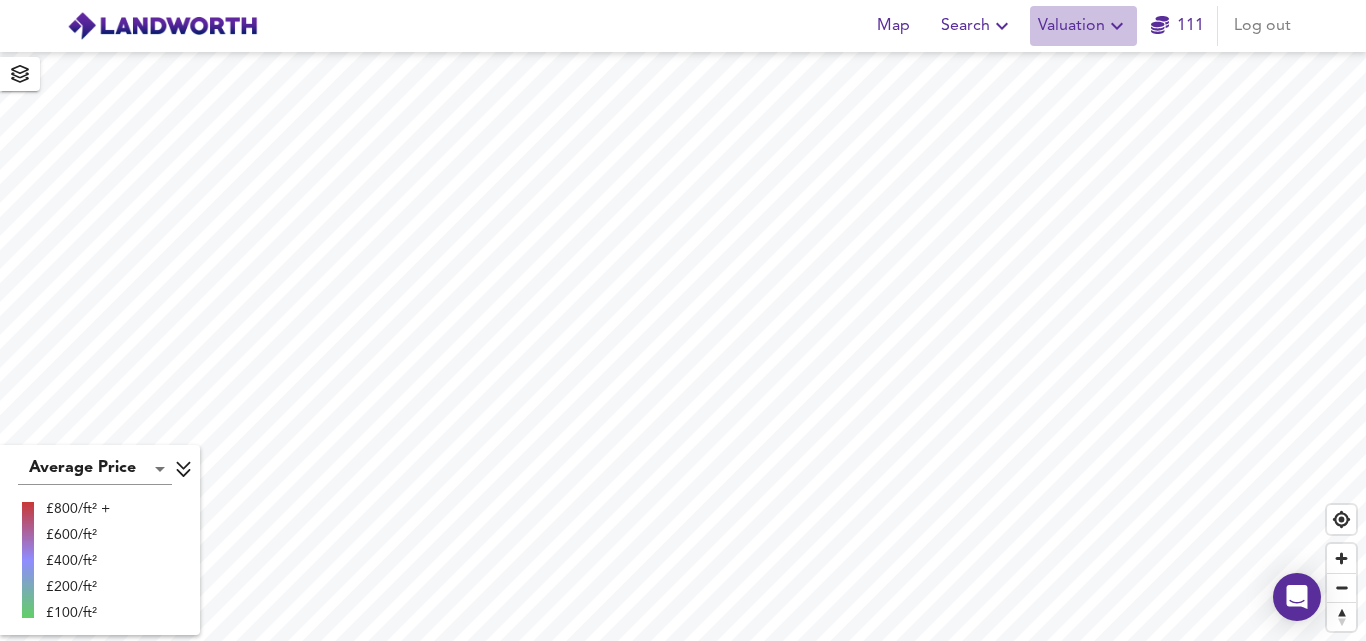 click on "Valuation" at bounding box center [1083, 26] 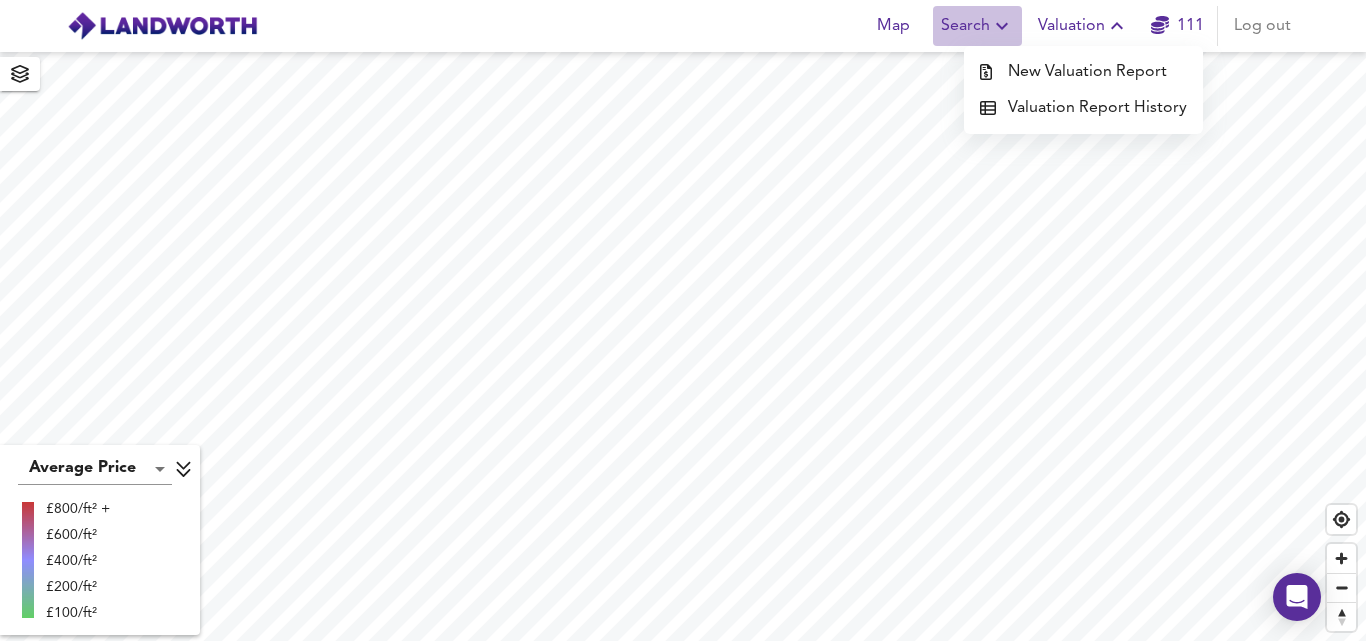 click 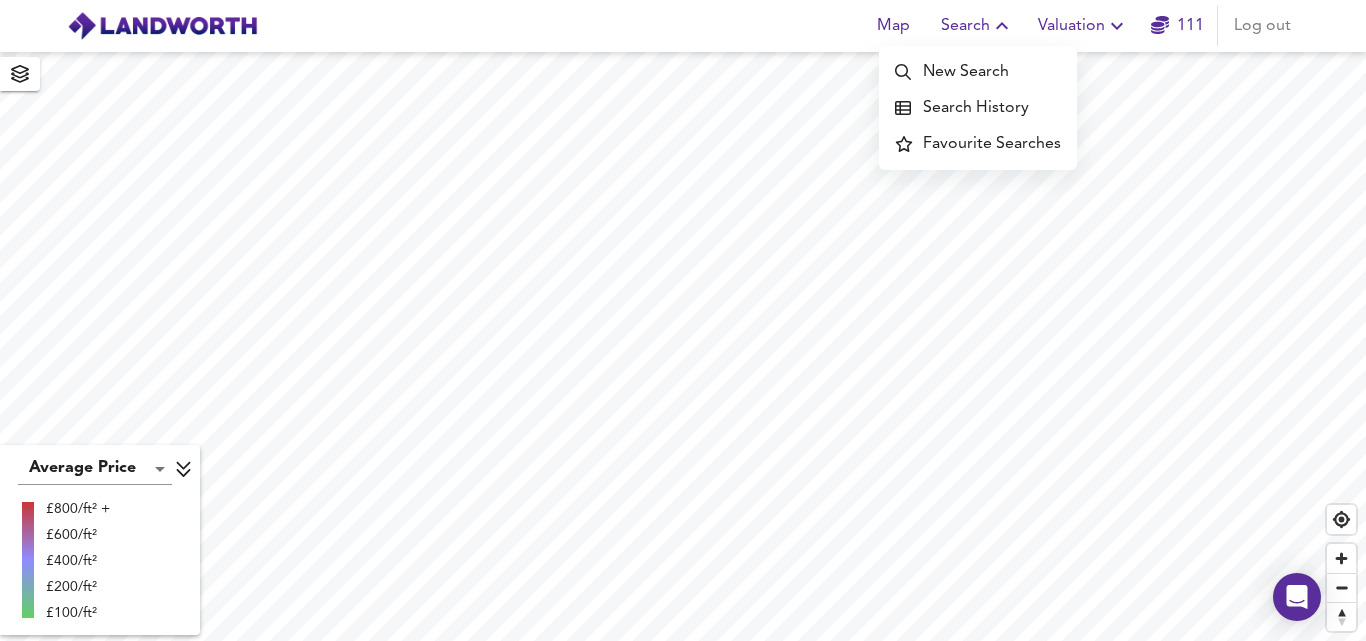 click on "New Search" at bounding box center (978, 72) 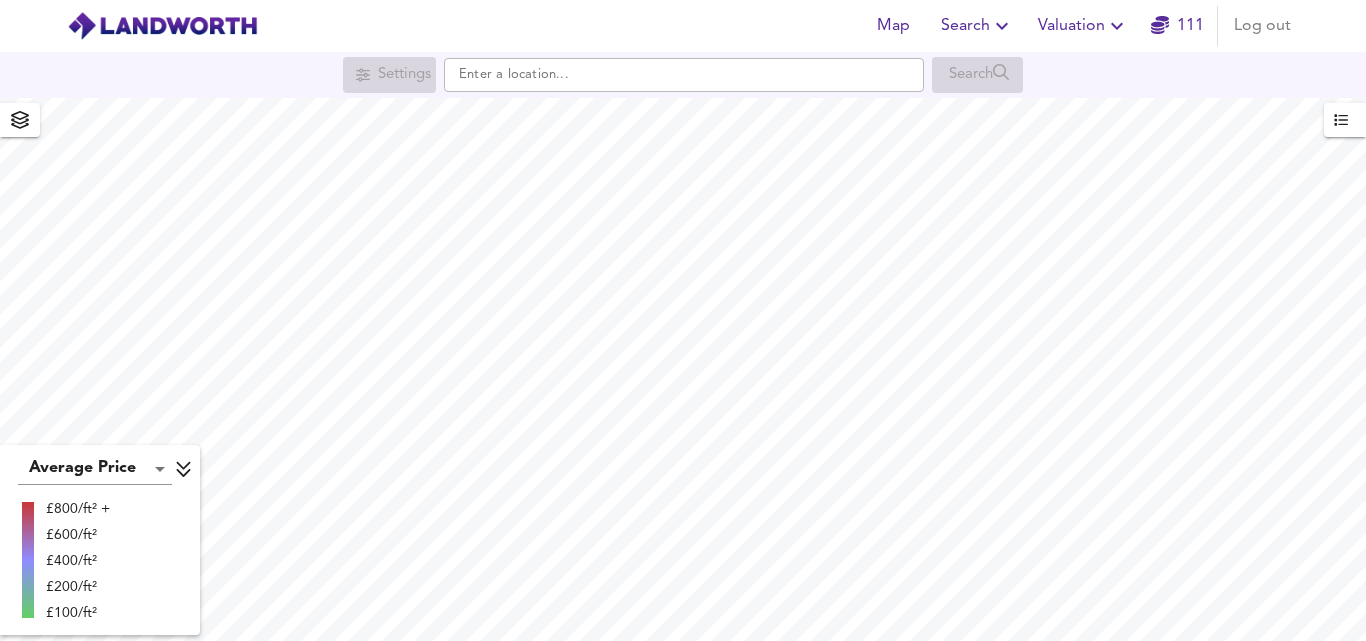 scroll, scrollTop: 0, scrollLeft: 0, axis: both 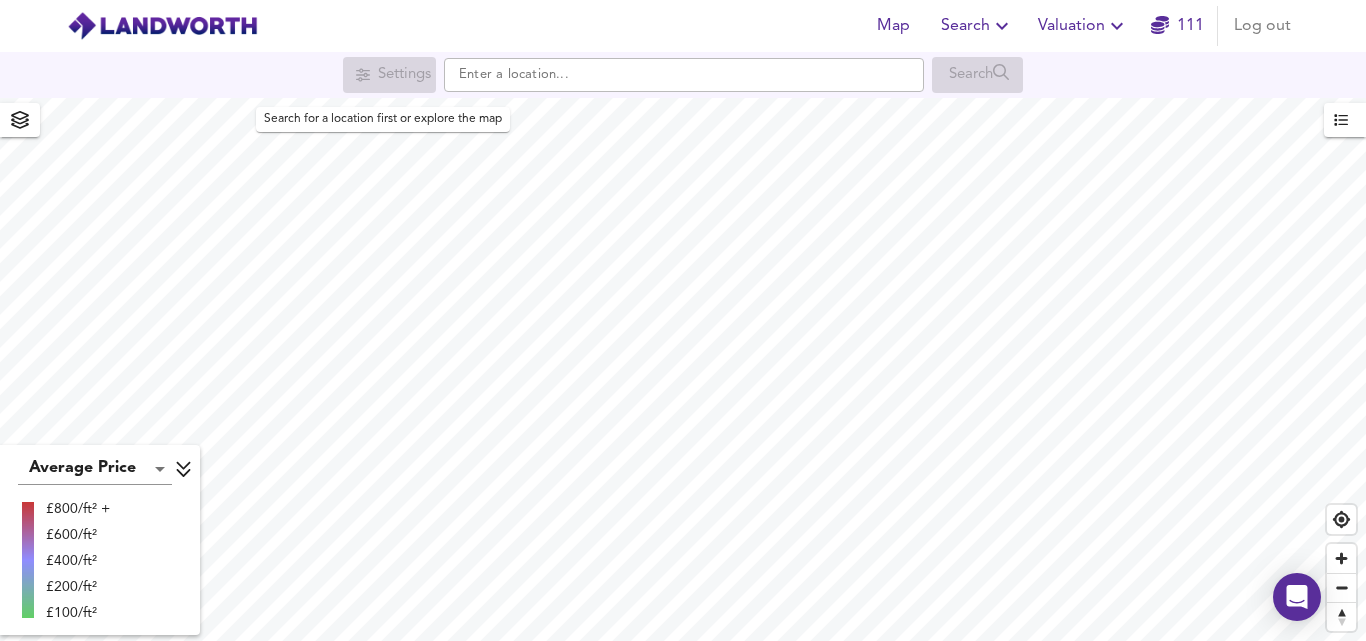 click on "Settings" at bounding box center [389, 75] 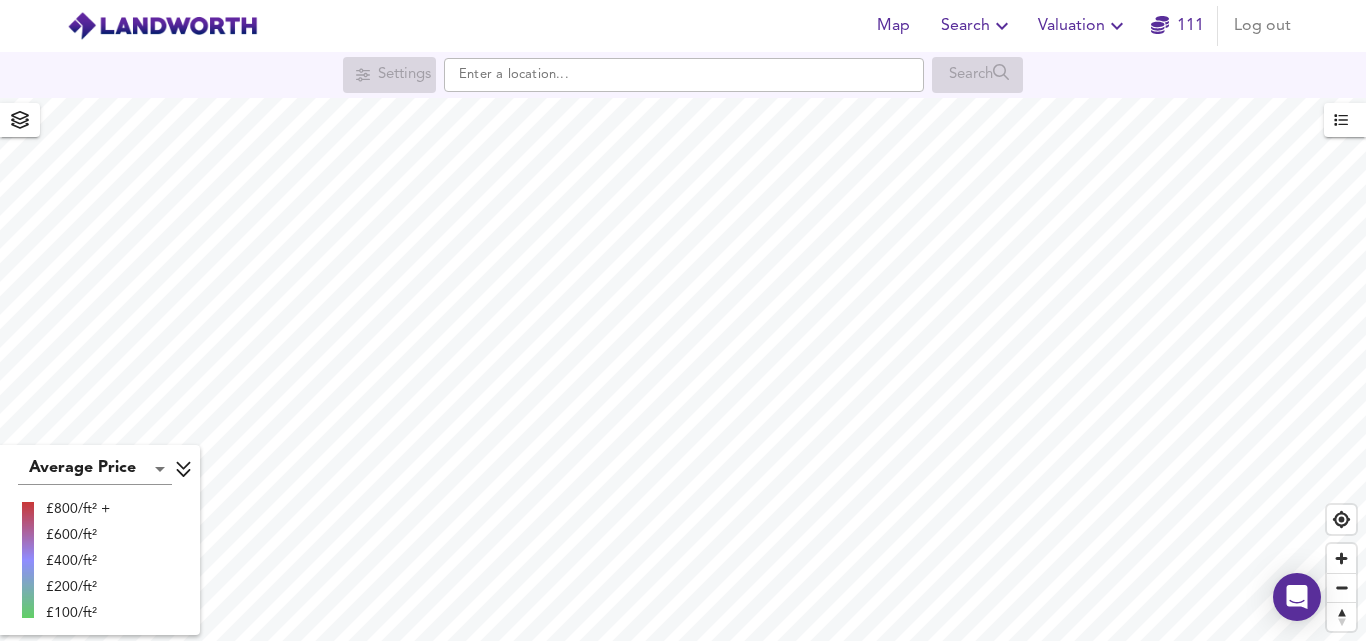click 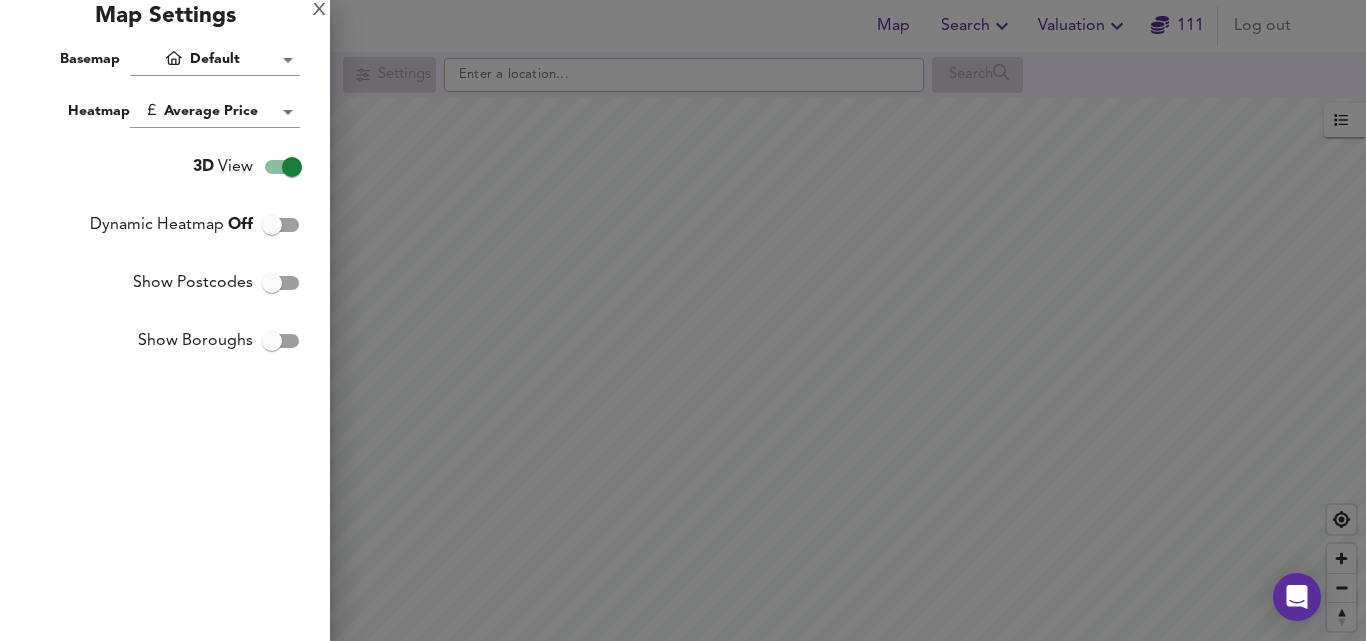 drag, startPoint x: 321, startPoint y: 9, endPoint x: 372, endPoint y: 59, distance: 71.42129 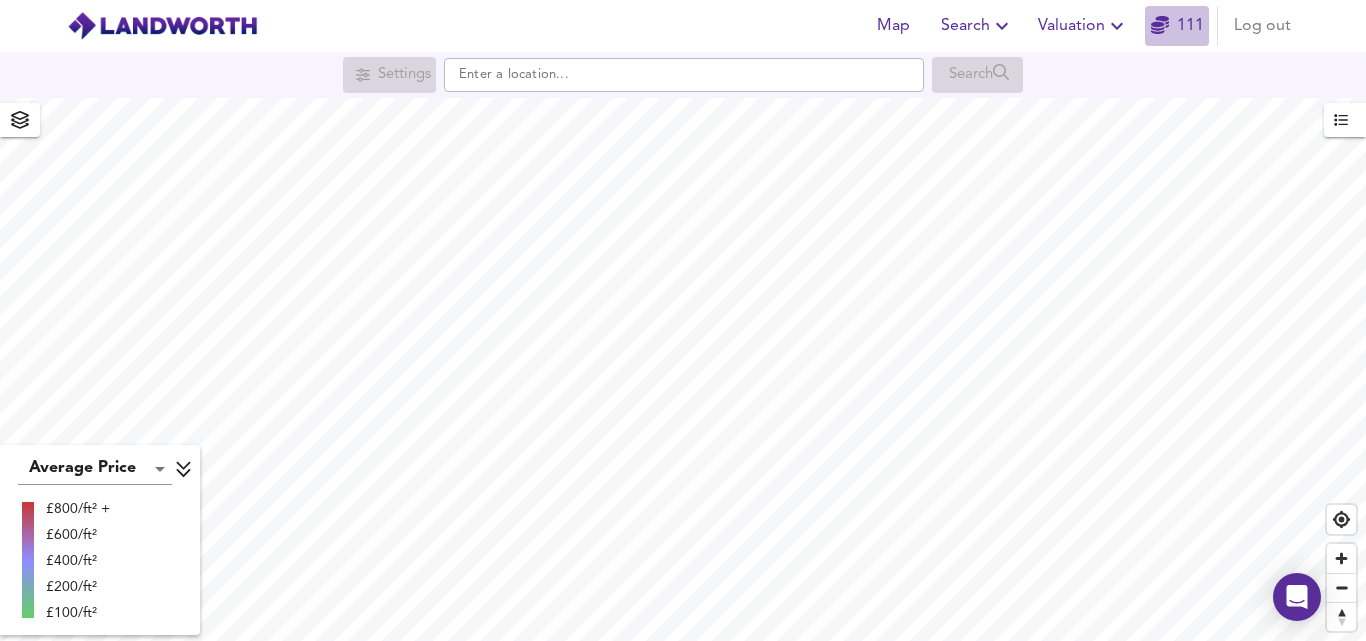 click on "111" at bounding box center [1177, 26] 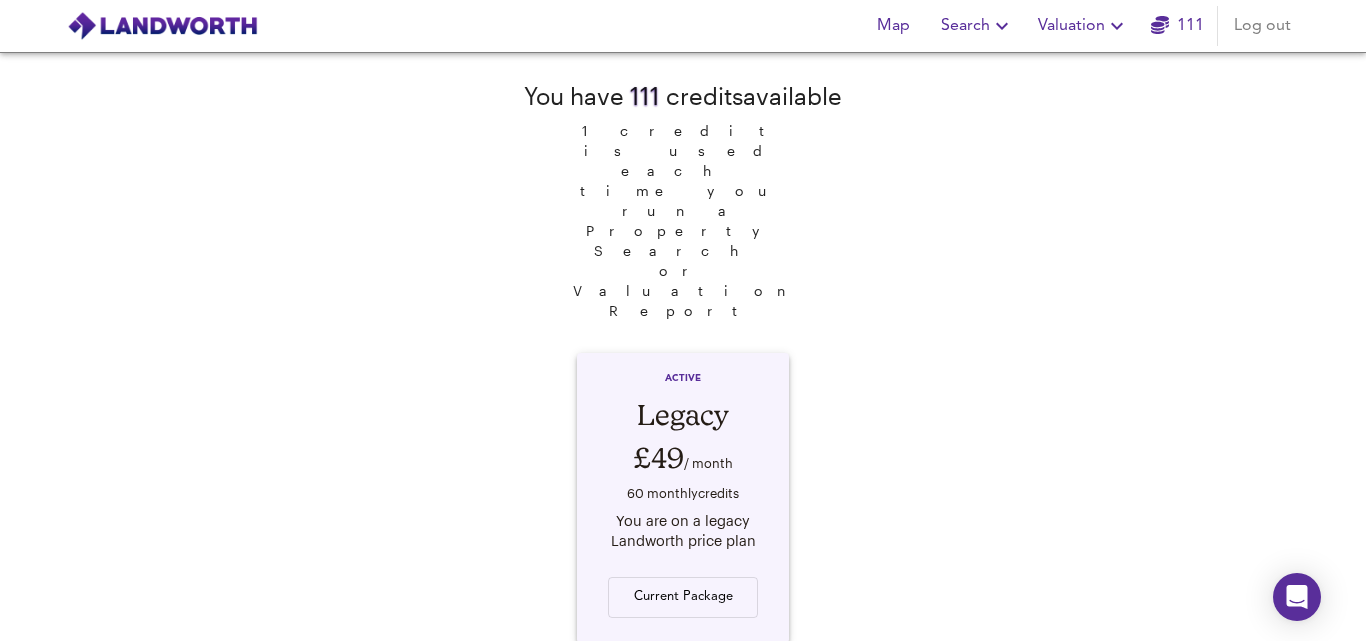 scroll, scrollTop: 0, scrollLeft: 0, axis: both 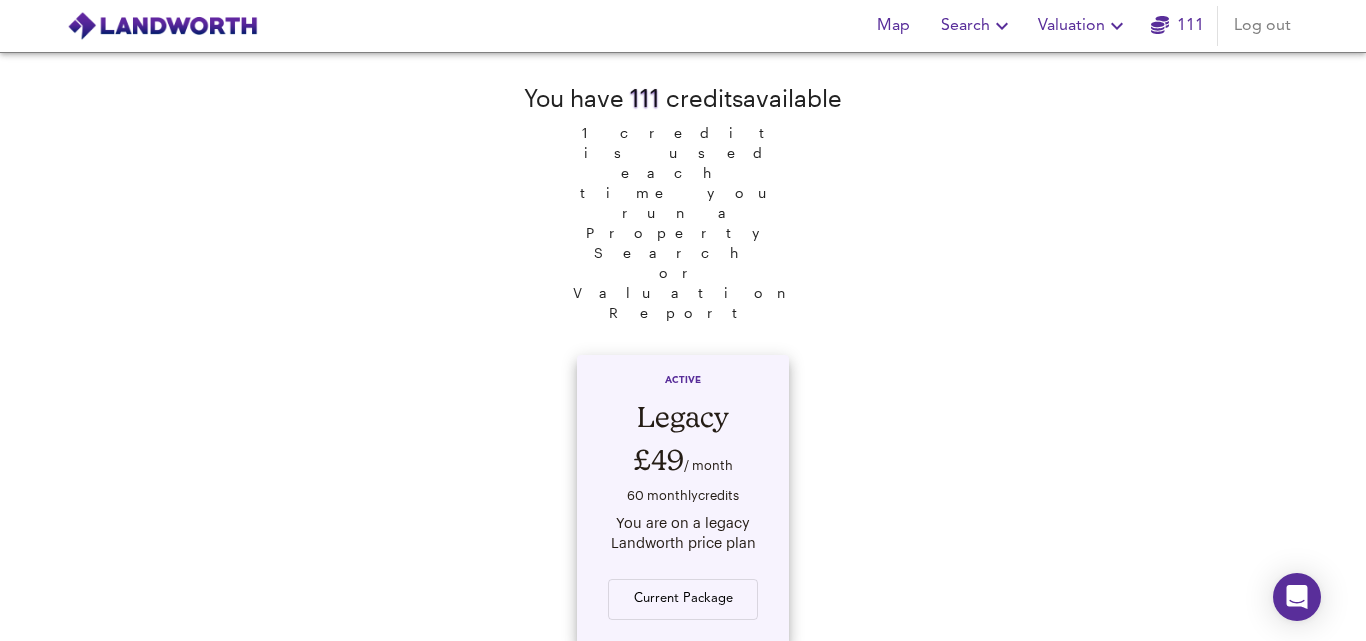 click on "Current Package" at bounding box center [683, 587] 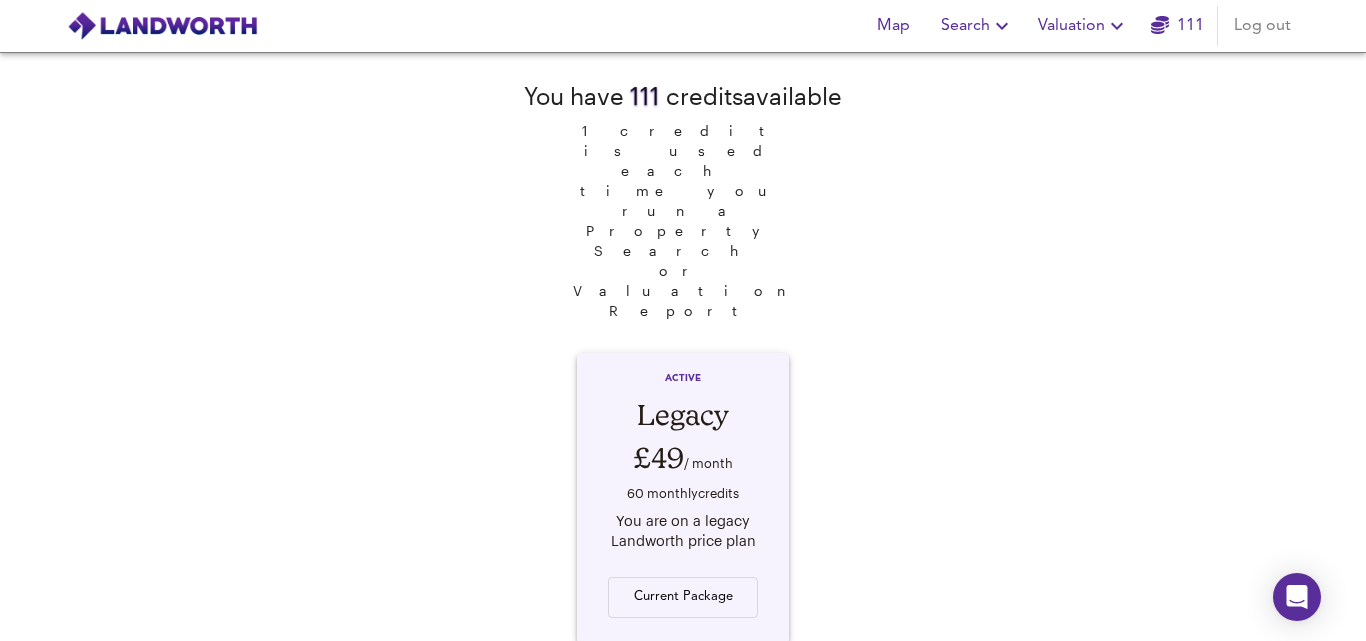 scroll, scrollTop: 0, scrollLeft: 0, axis: both 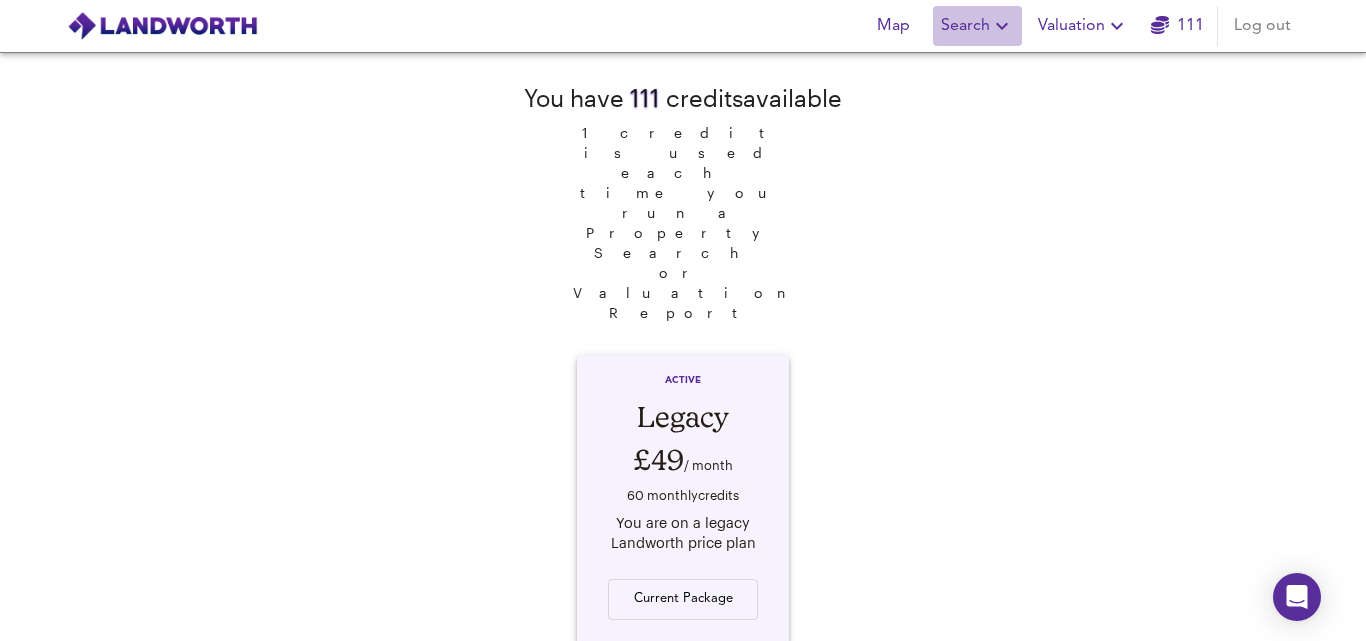 click 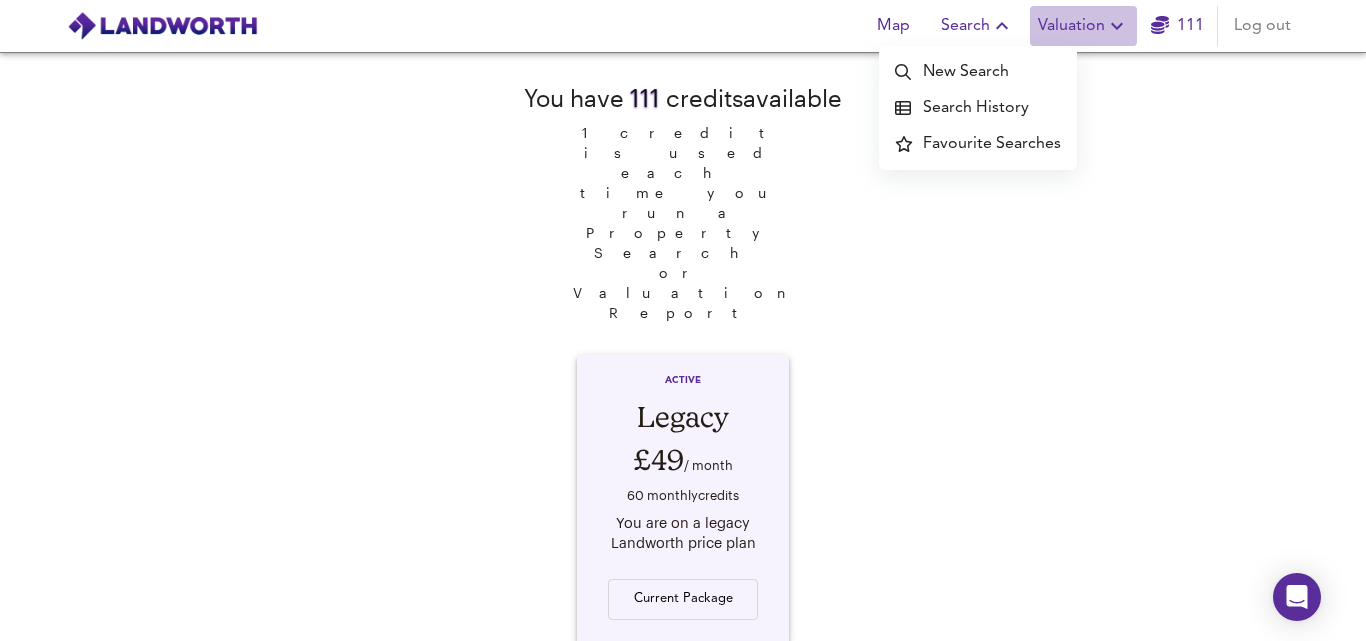 click 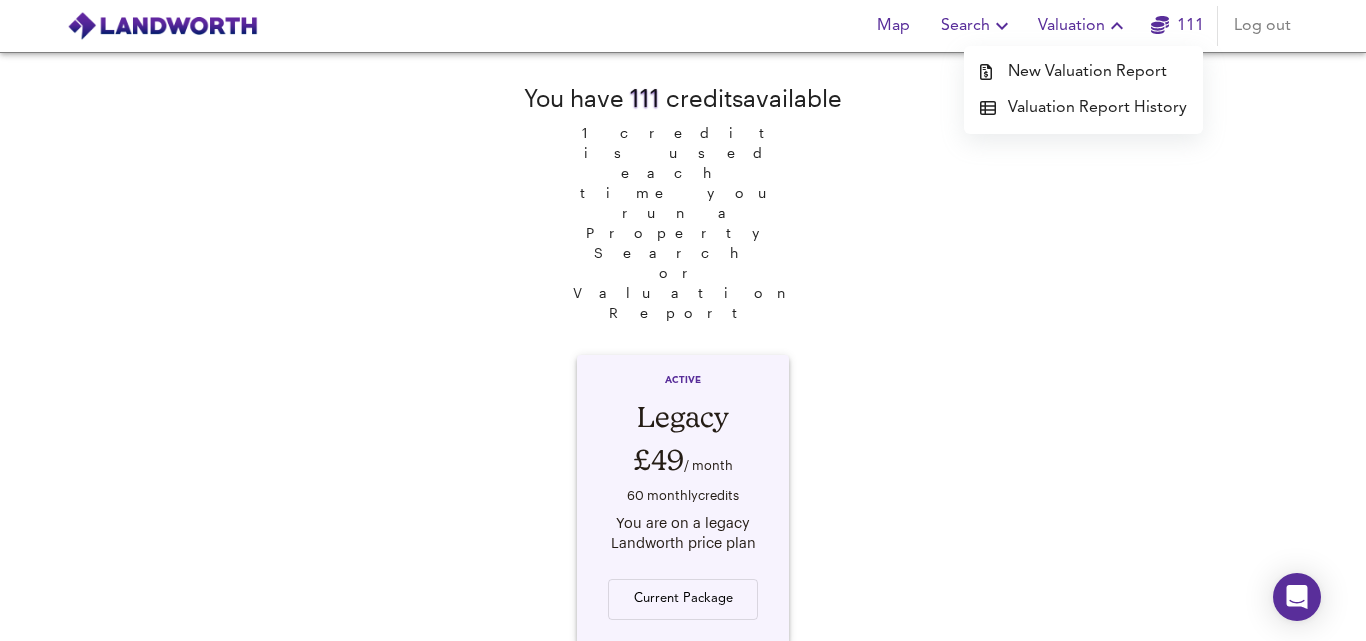 click at bounding box center [162, 26] 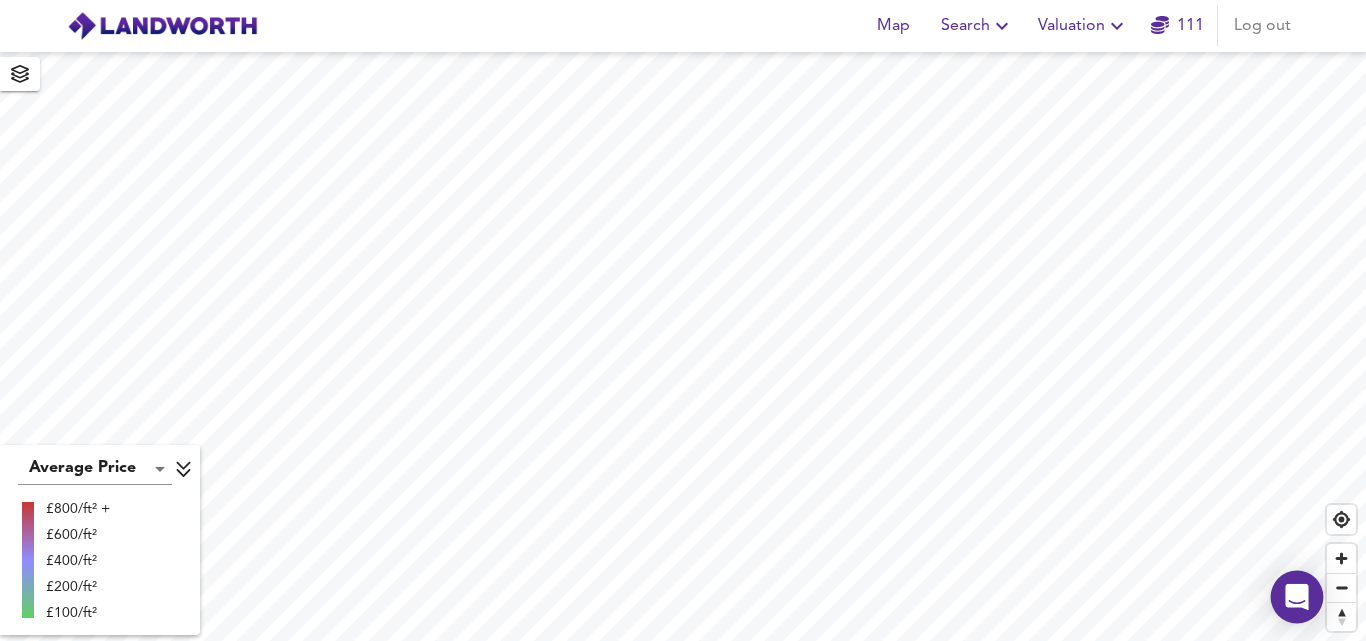 click 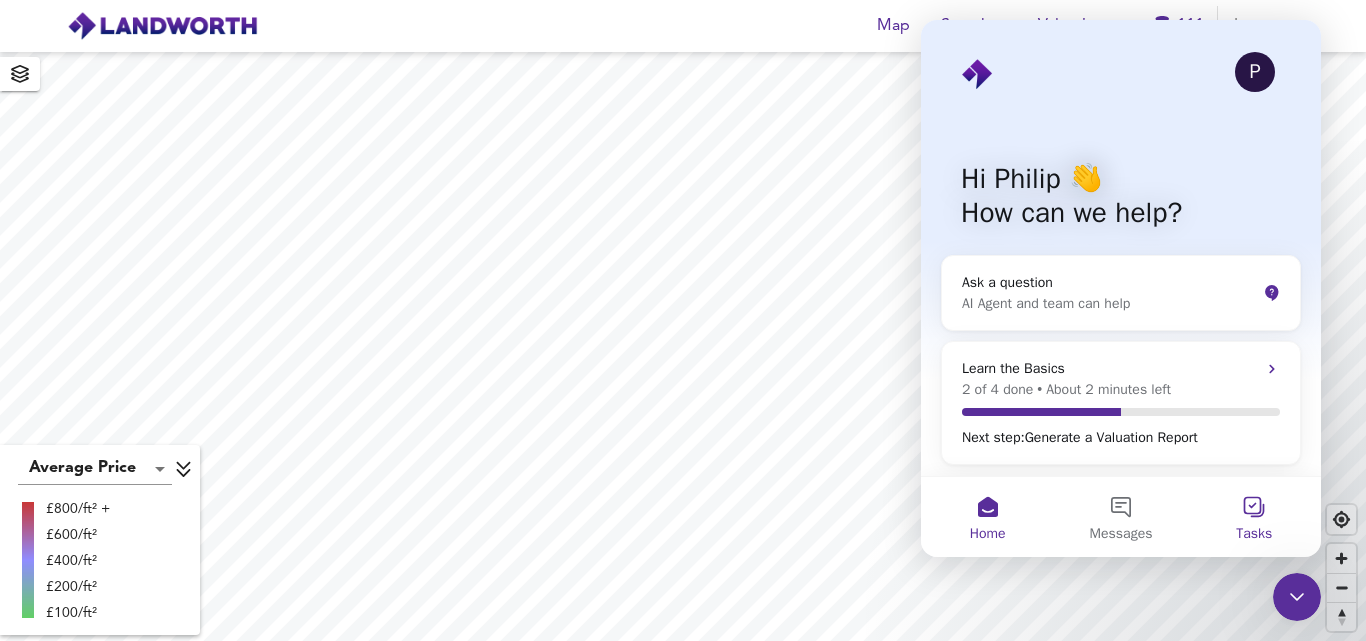 scroll, scrollTop: 0, scrollLeft: 0, axis: both 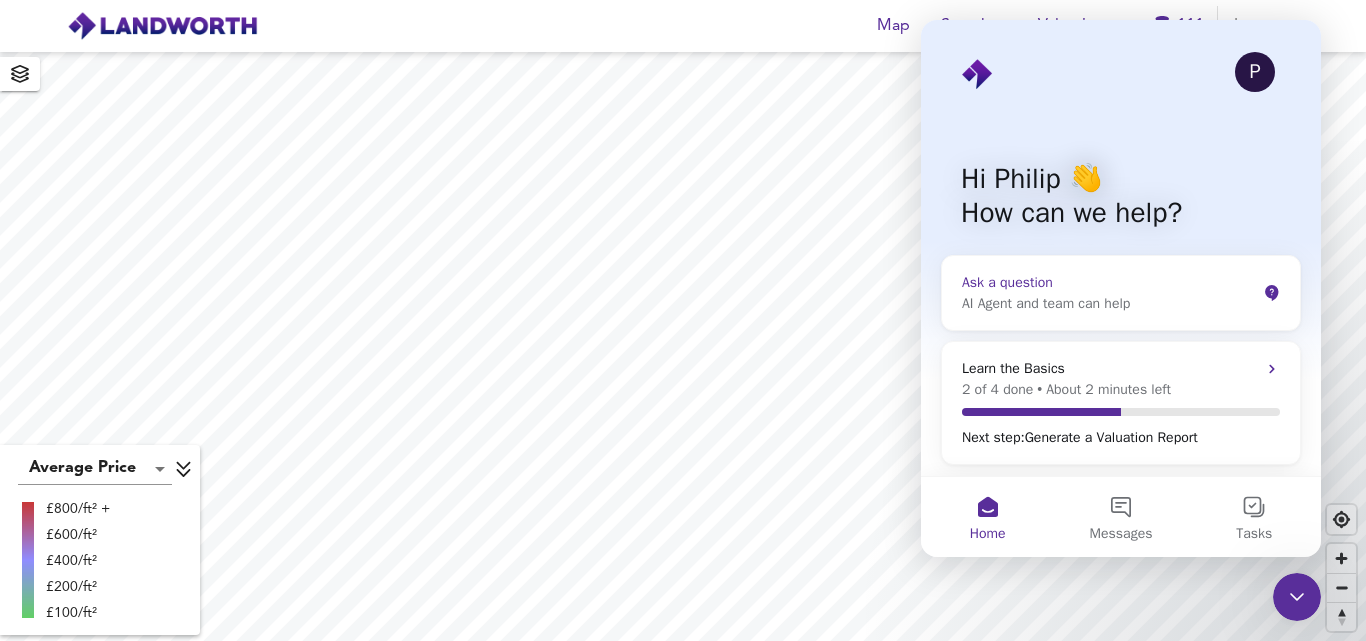 click on "AI Agent and team can help" at bounding box center [1109, 303] 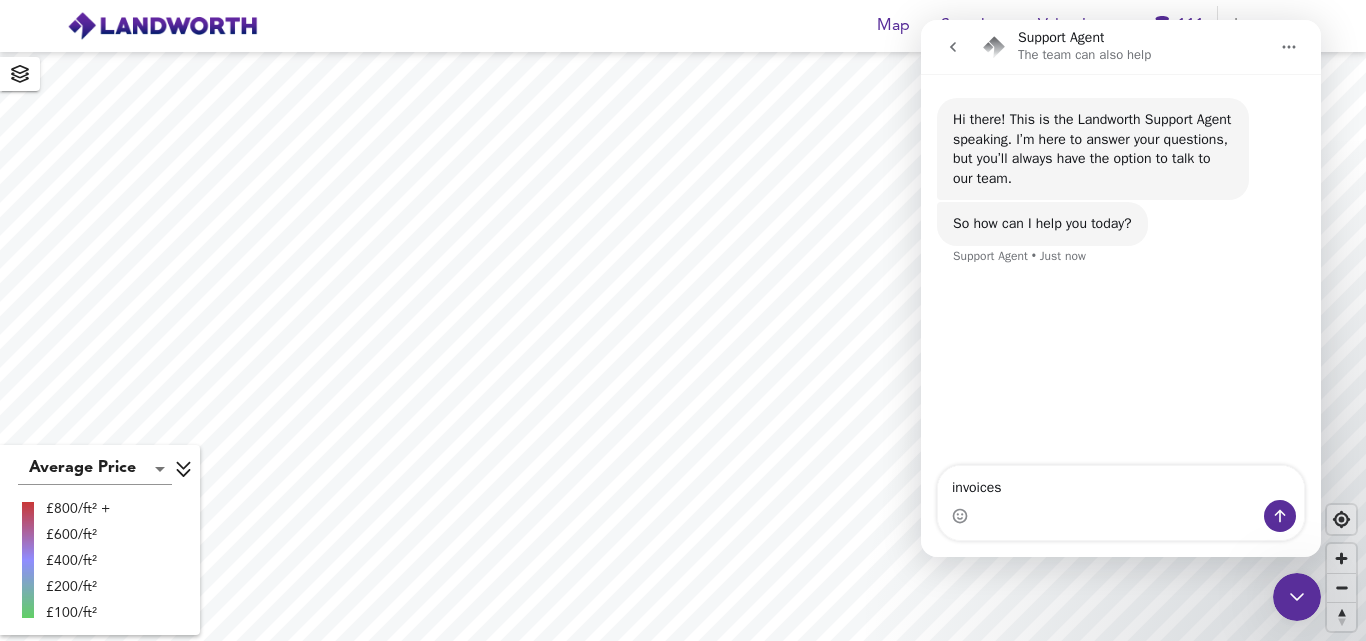 type on "invoices?" 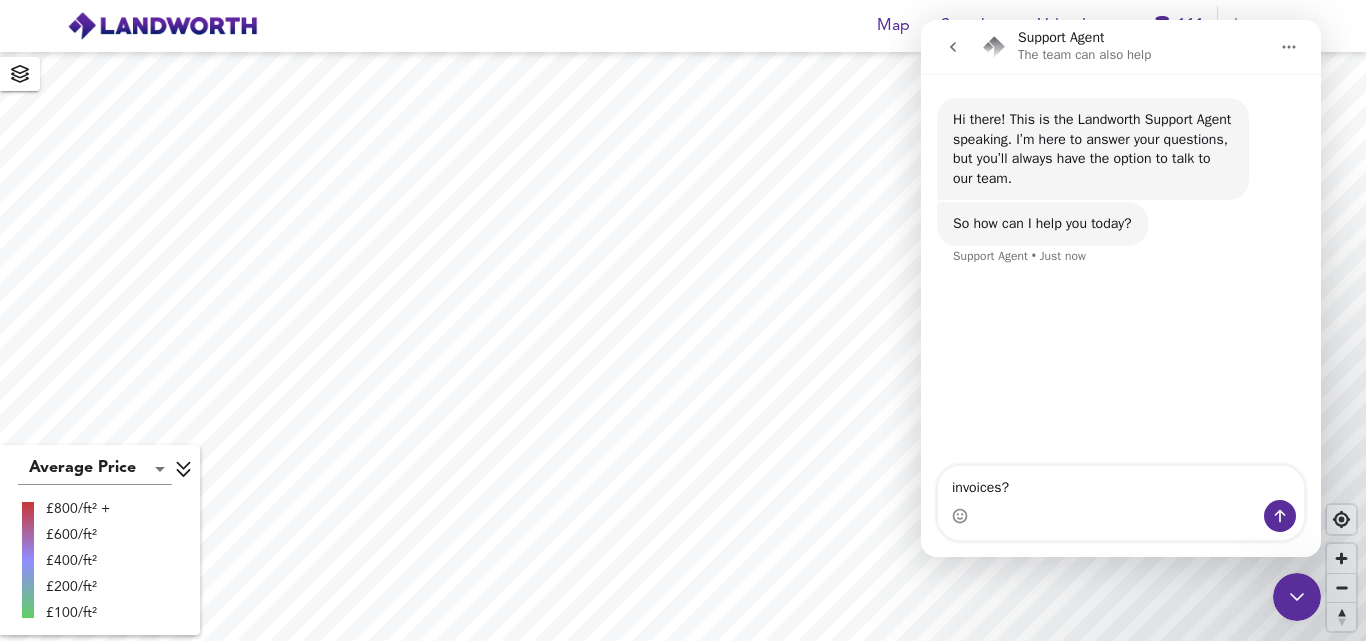 type 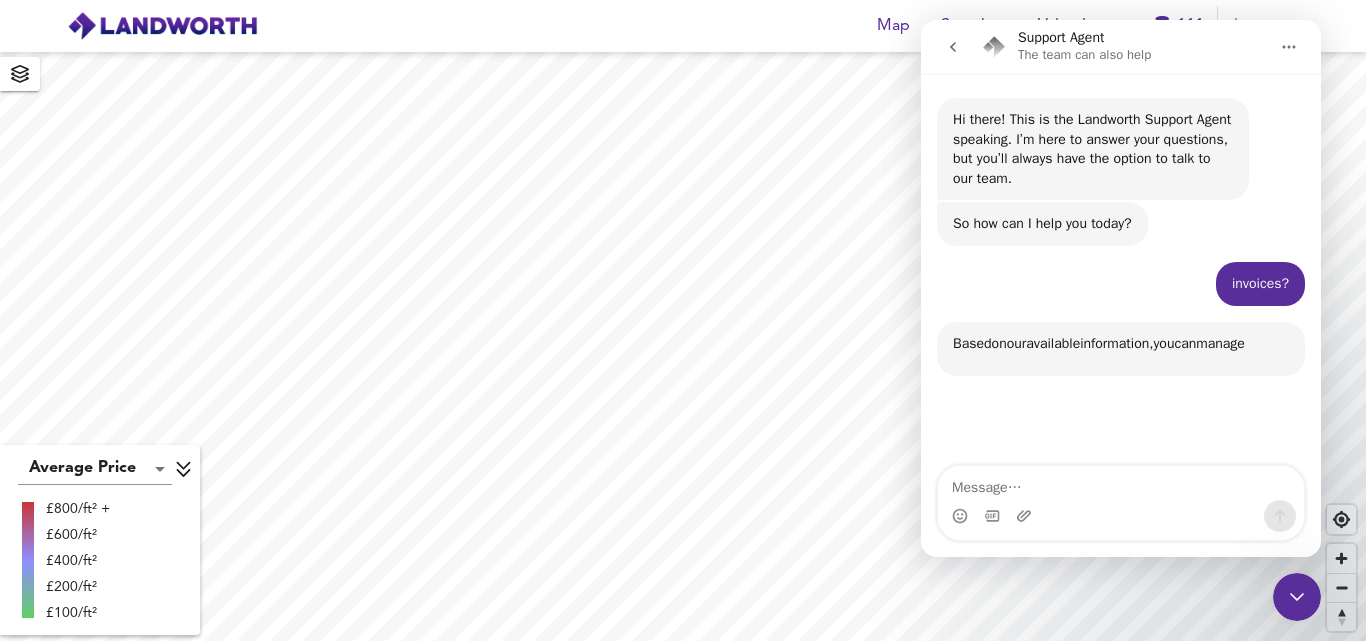 scroll, scrollTop: 3, scrollLeft: 0, axis: vertical 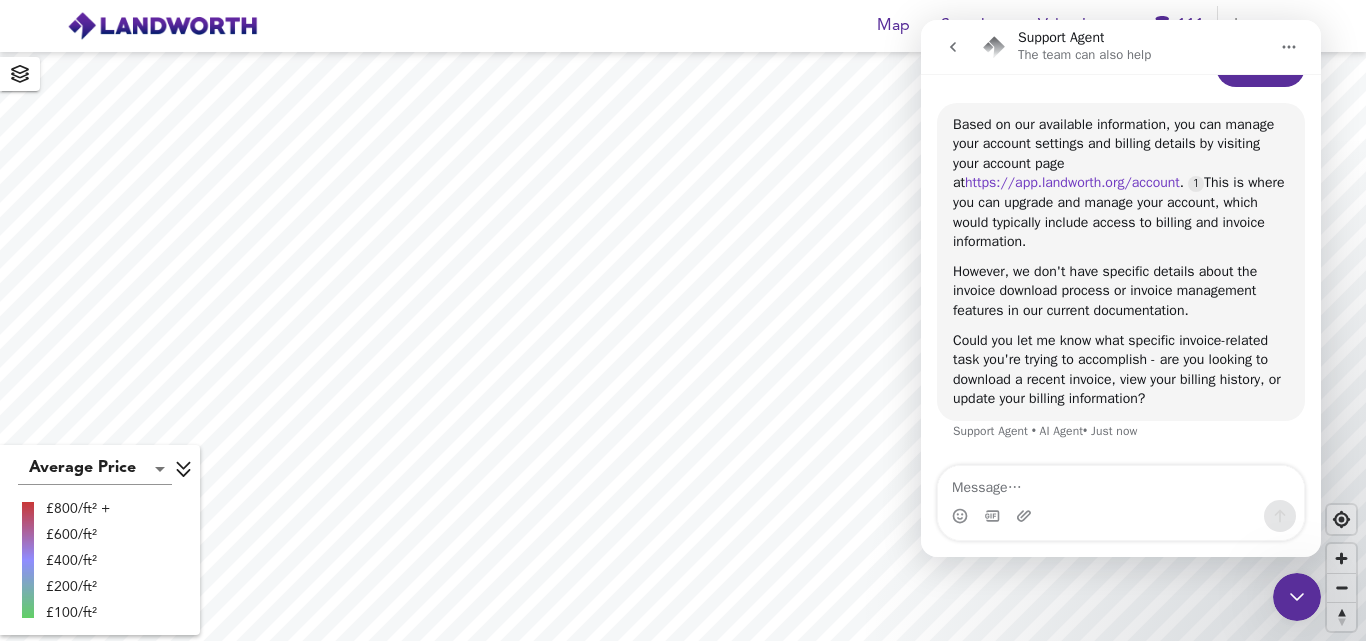 click on "https://app.landworth.org/account" at bounding box center [1072, 182] 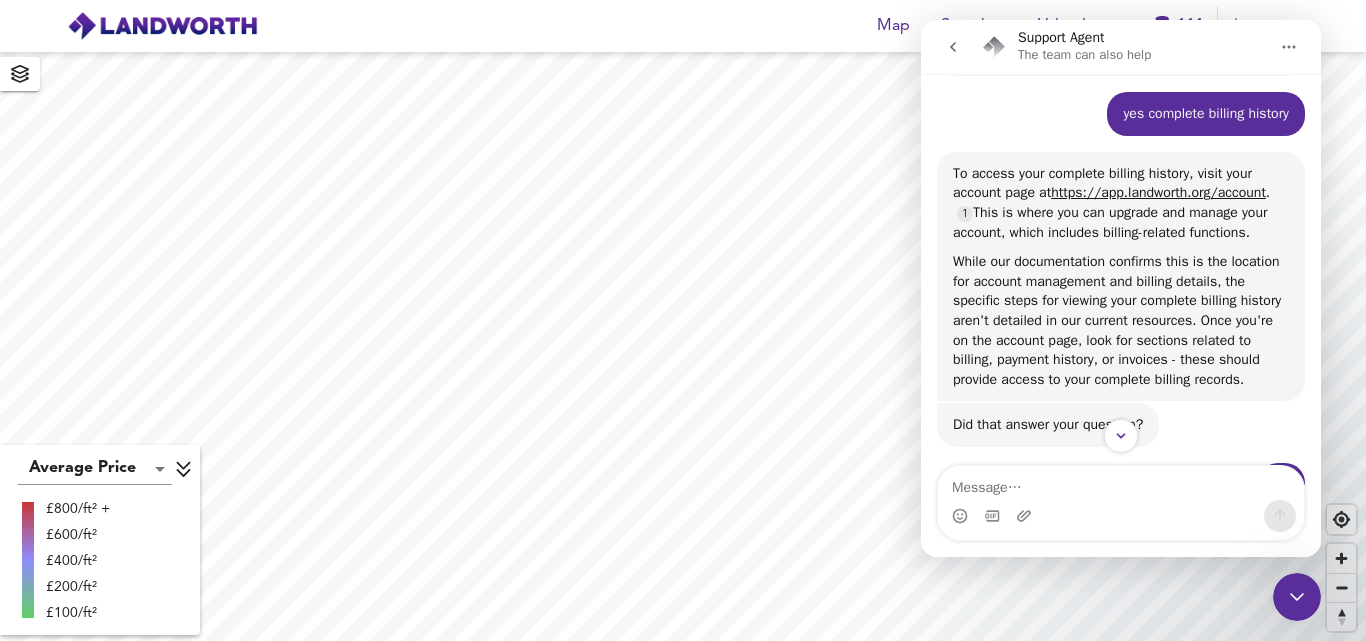 scroll, scrollTop: 1023, scrollLeft: 0, axis: vertical 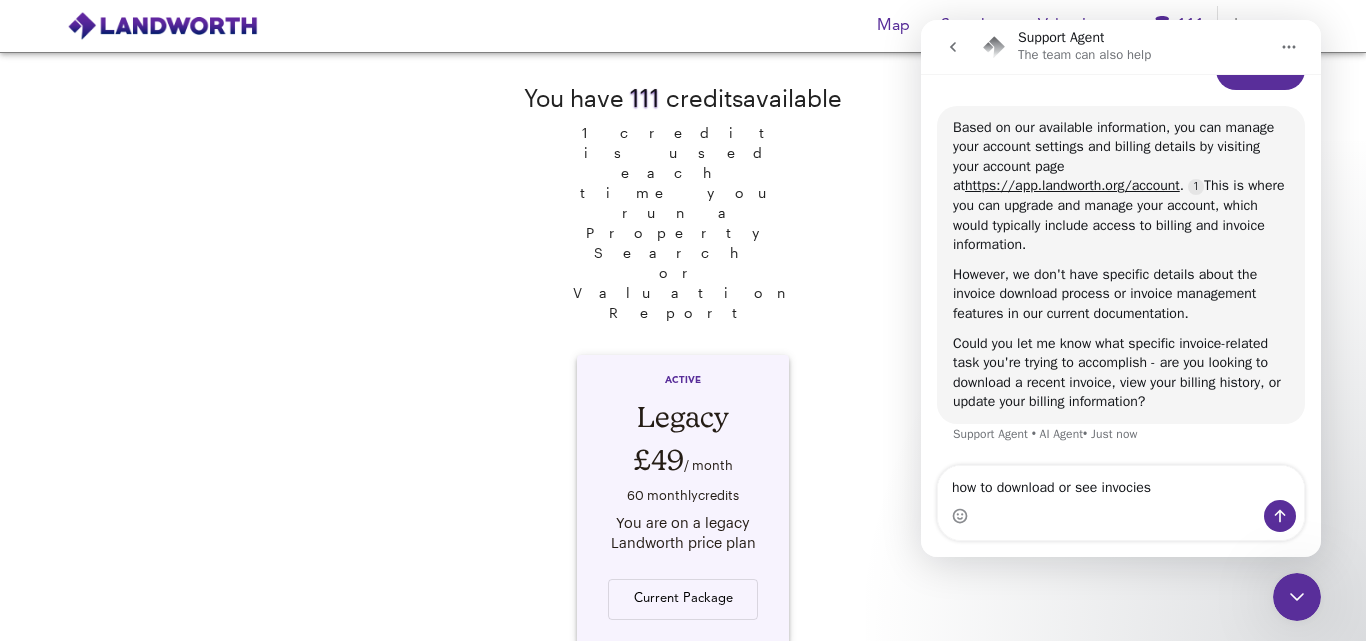 click on "how to download or see invocies" at bounding box center [1121, 483] 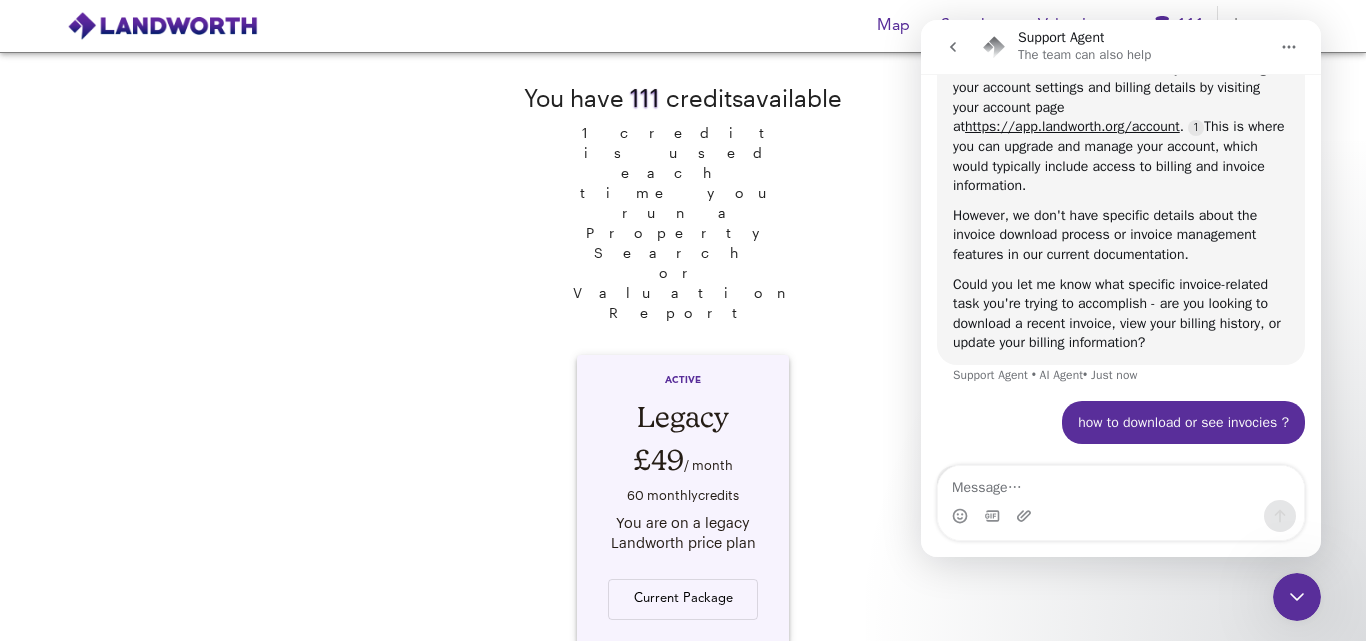 scroll, scrollTop: 340, scrollLeft: 0, axis: vertical 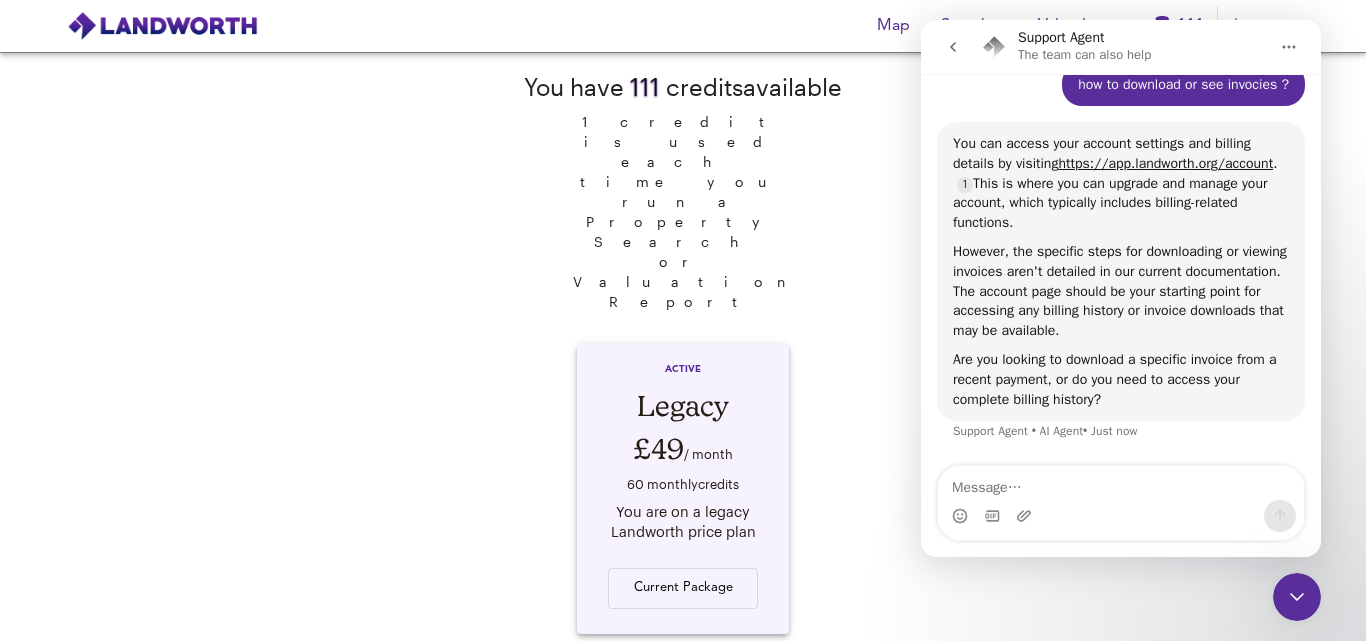 click at bounding box center (1121, 483) 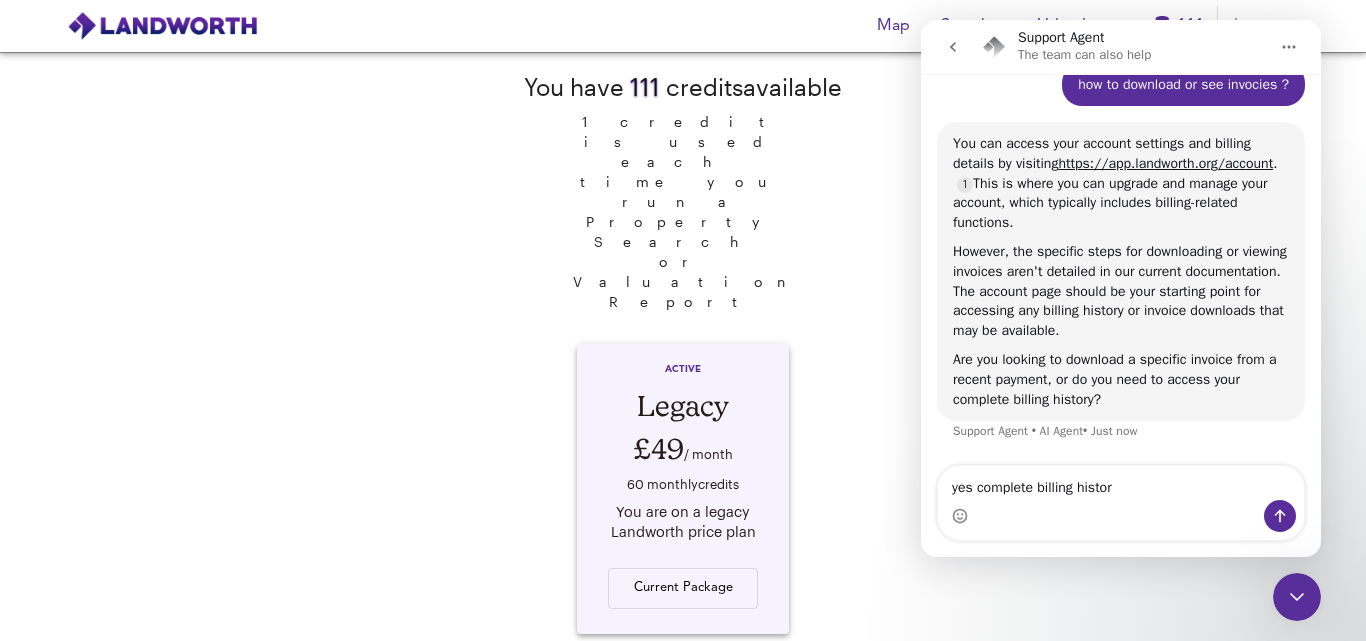 type on "yes complete billing history" 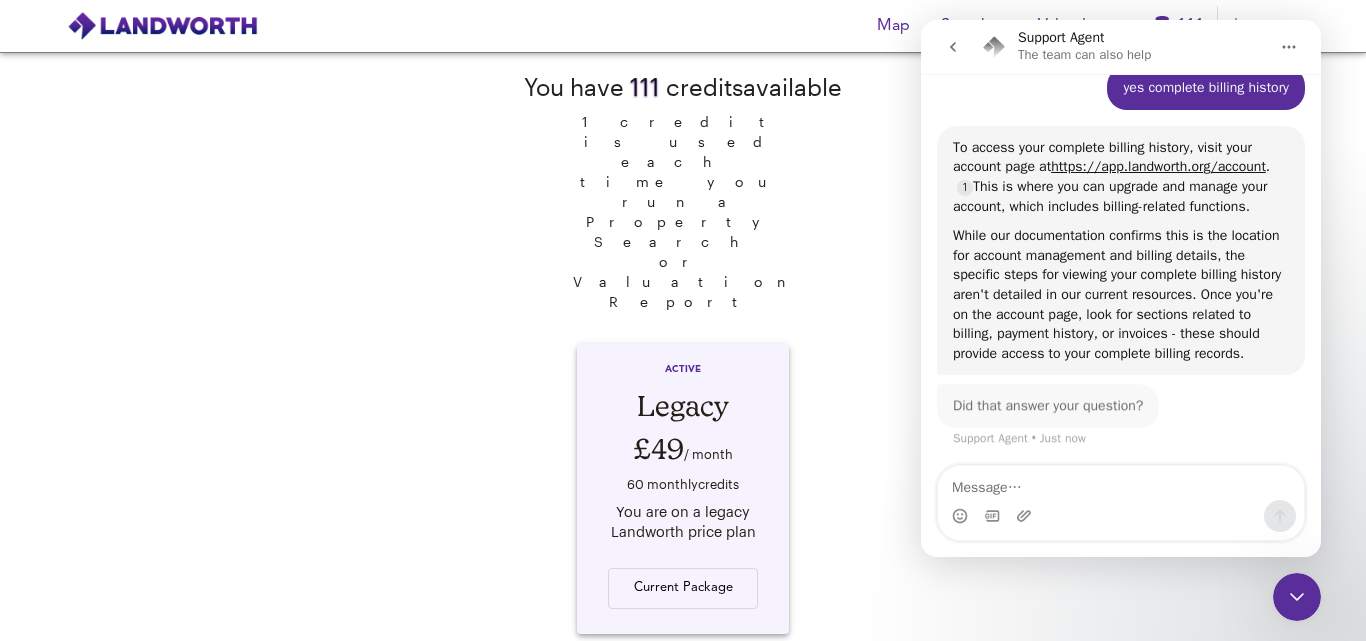 scroll, scrollTop: 981, scrollLeft: 0, axis: vertical 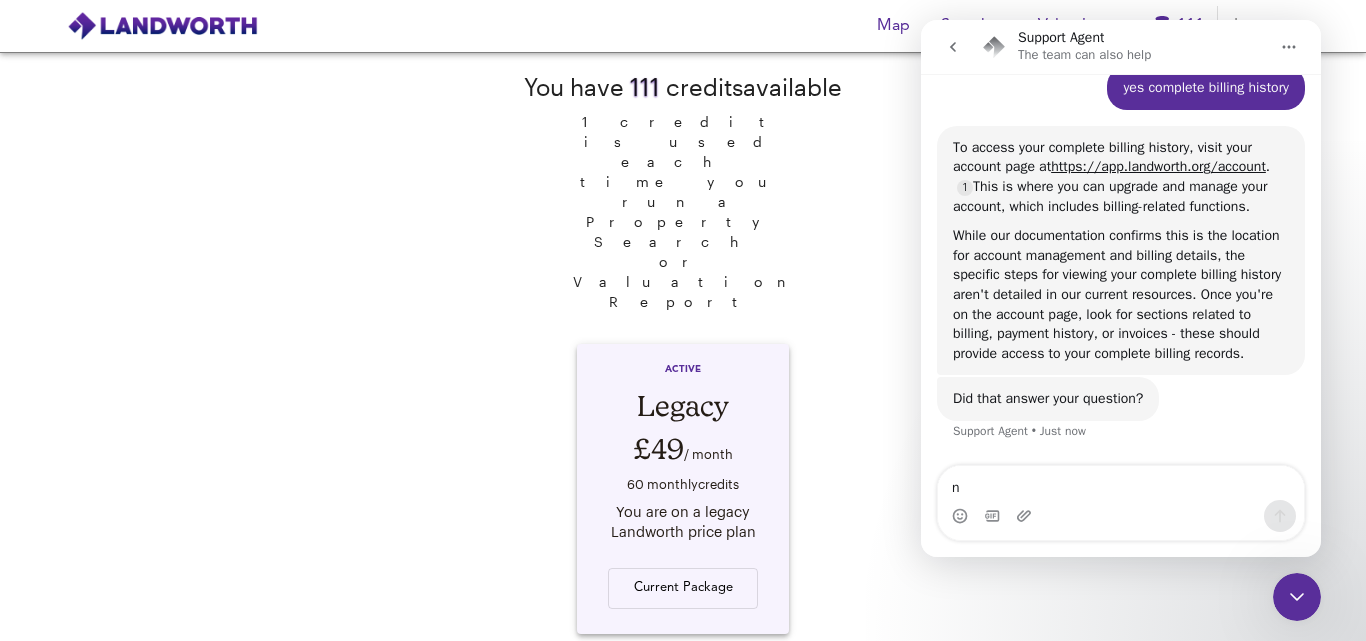 type on "no" 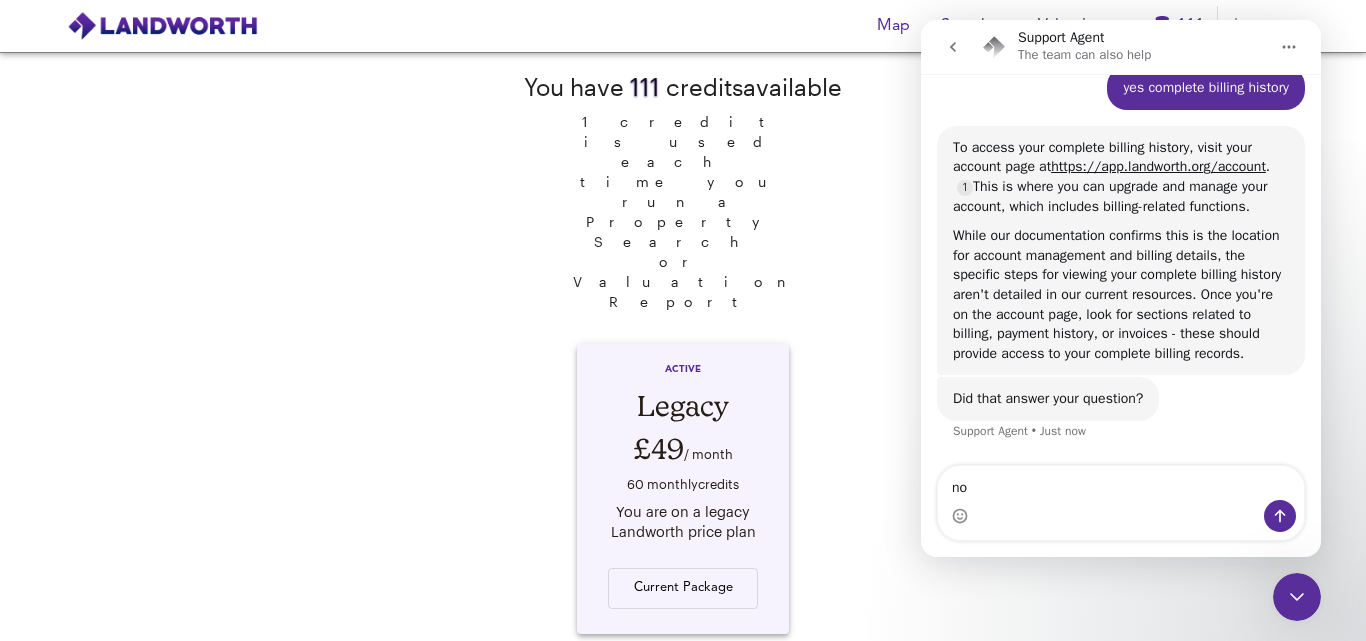 type 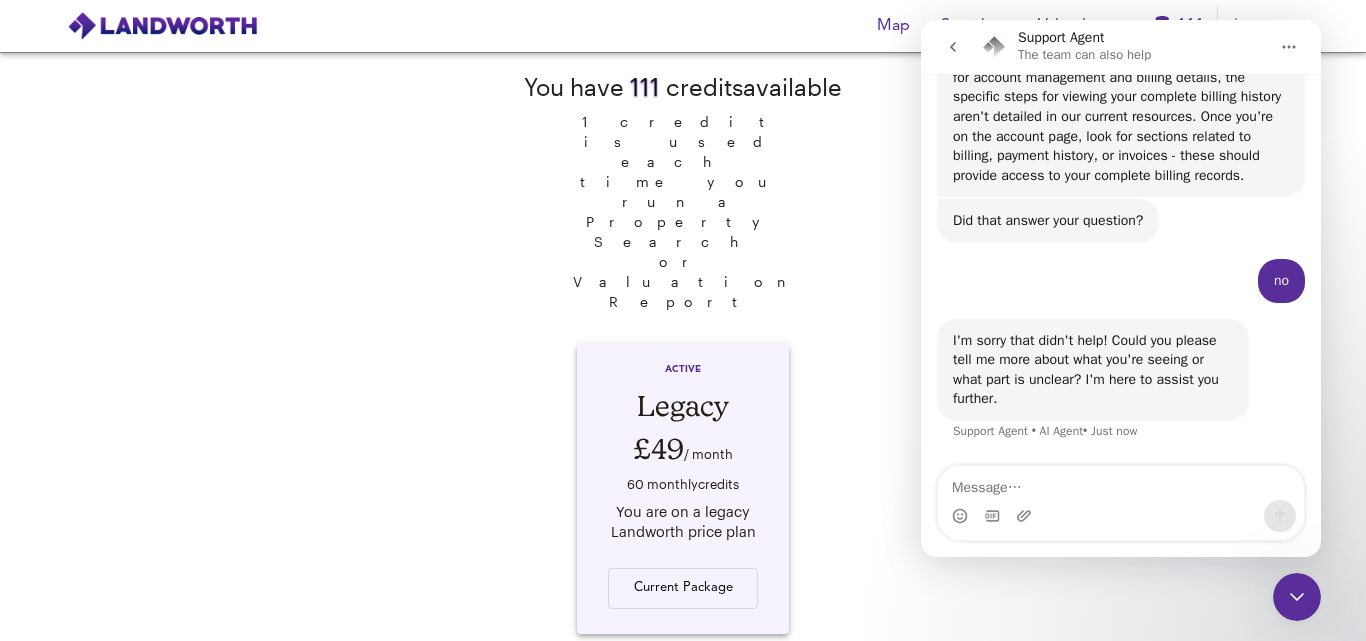 scroll, scrollTop: 1158, scrollLeft: 0, axis: vertical 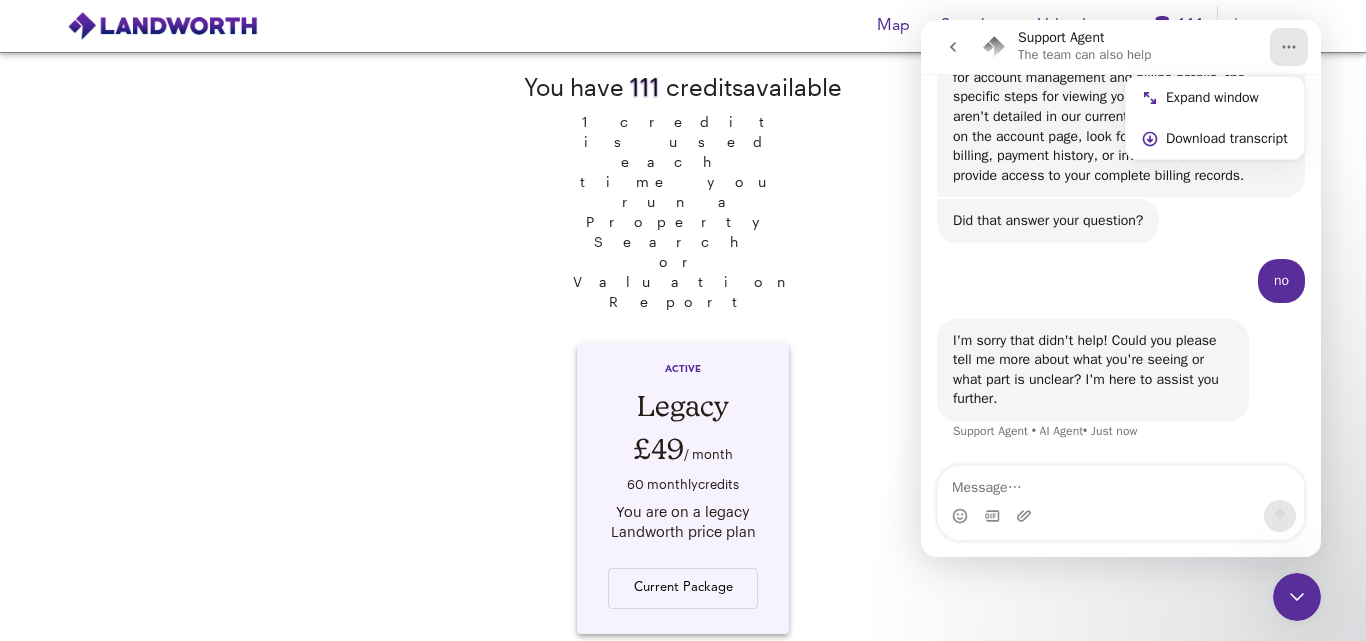 click at bounding box center [953, 47] 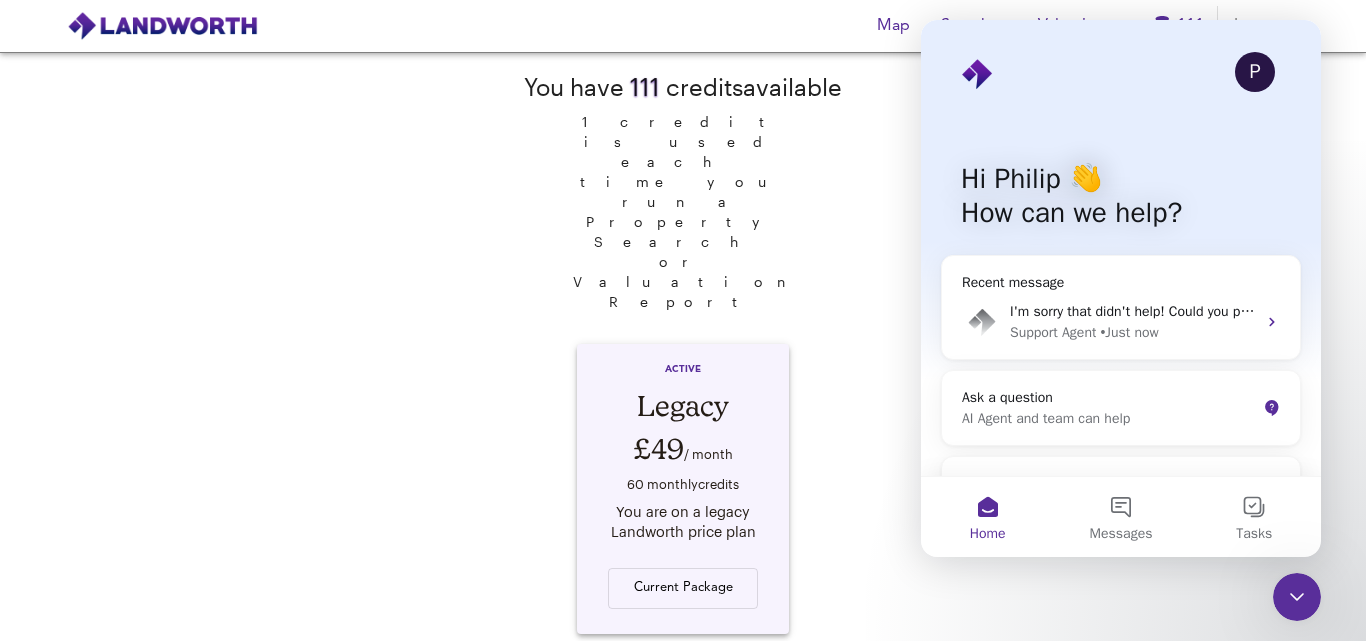 scroll, scrollTop: 961, scrollLeft: 0, axis: vertical 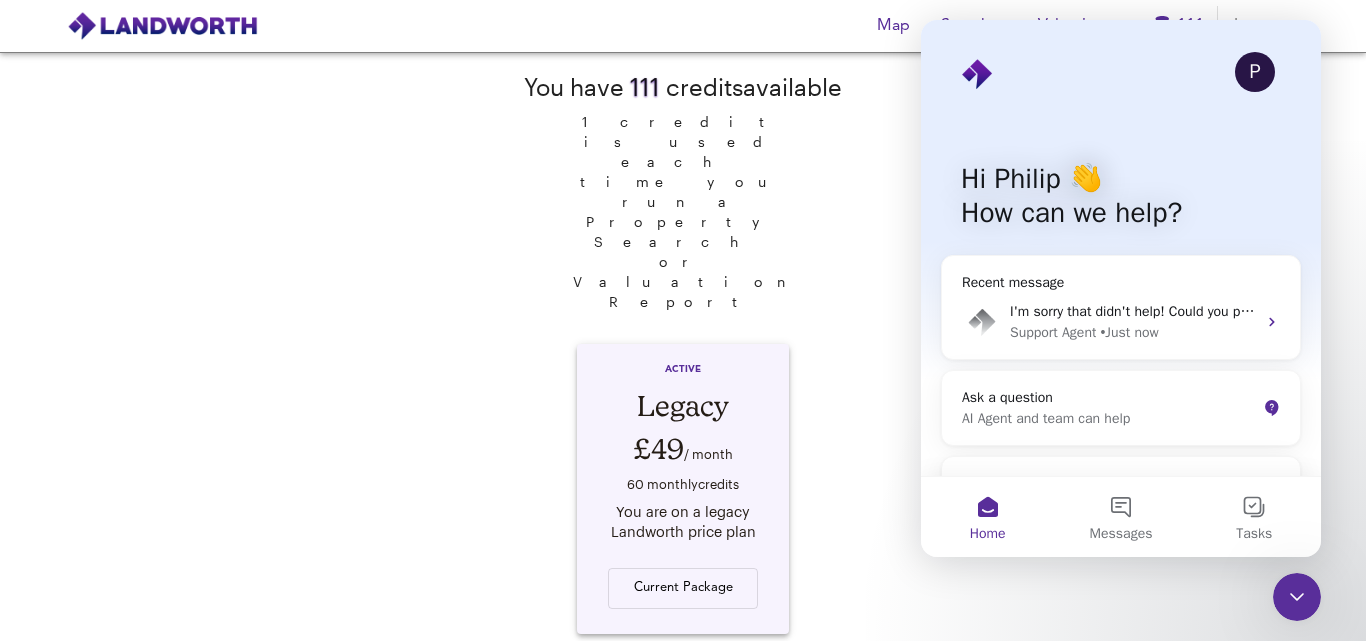 click on "You have   111   credit s  available 1 credit is used each time you run a Property Search or Valuation Report ACTIVE Legacy £49  / month 60   monthly  credit s You are on a legacy Landworth price plan Current Package Update Subscription Please   send us a message   if you have any questions" at bounding box center (683, 346) 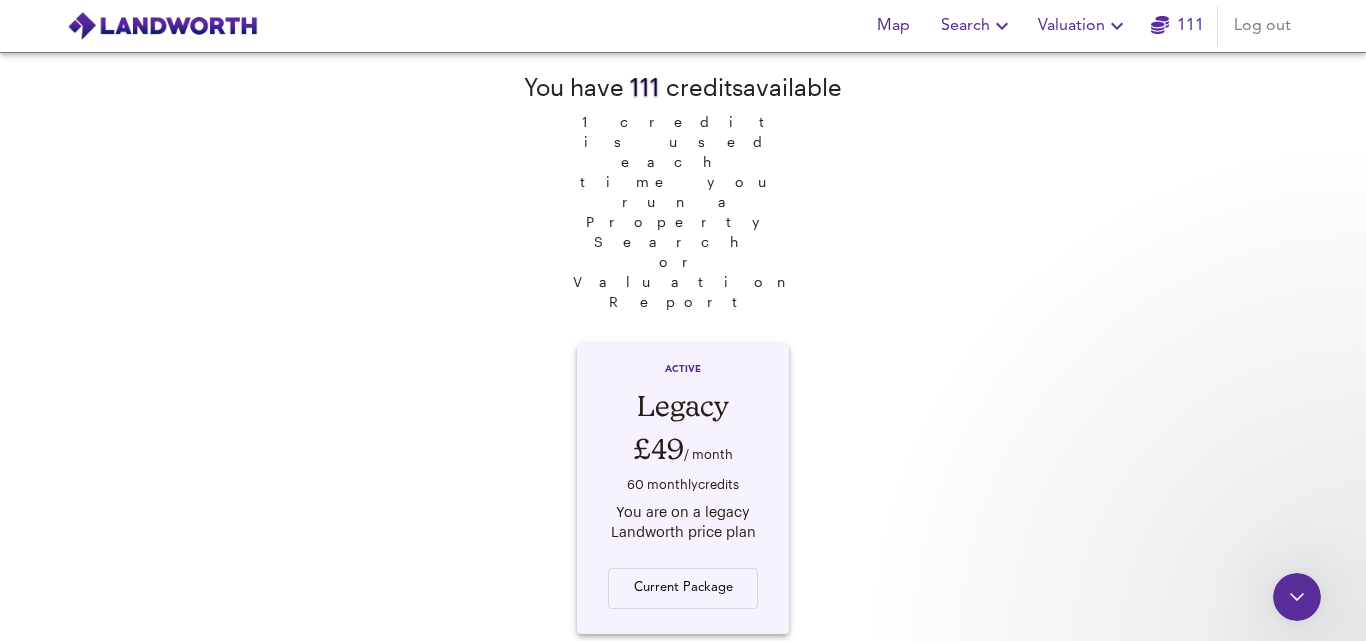 scroll, scrollTop: 0, scrollLeft: 0, axis: both 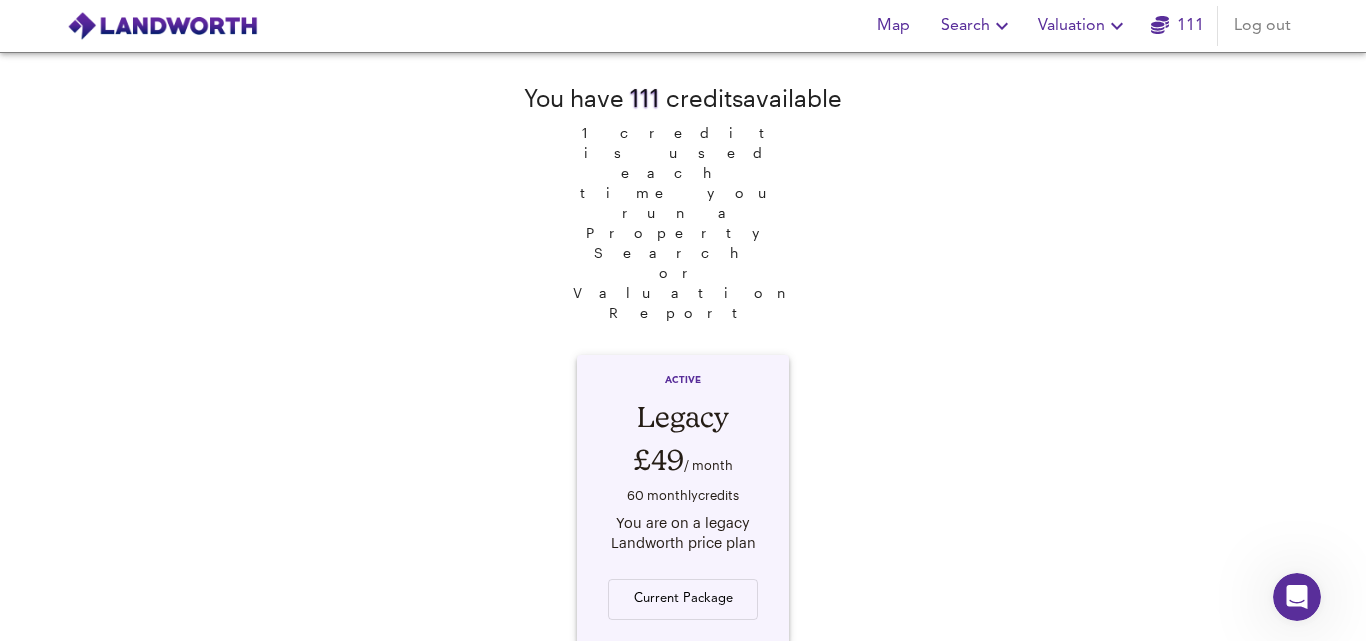 click on "Update Subscription" at bounding box center (683, 685) 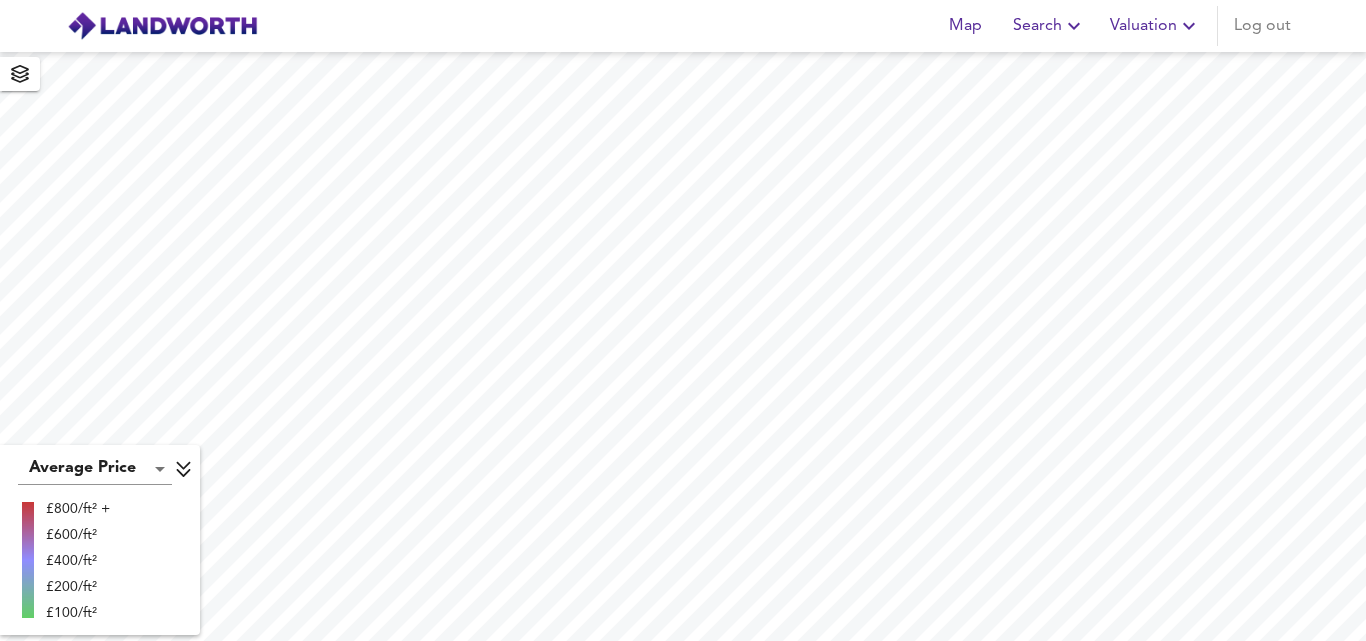 scroll, scrollTop: 0, scrollLeft: 0, axis: both 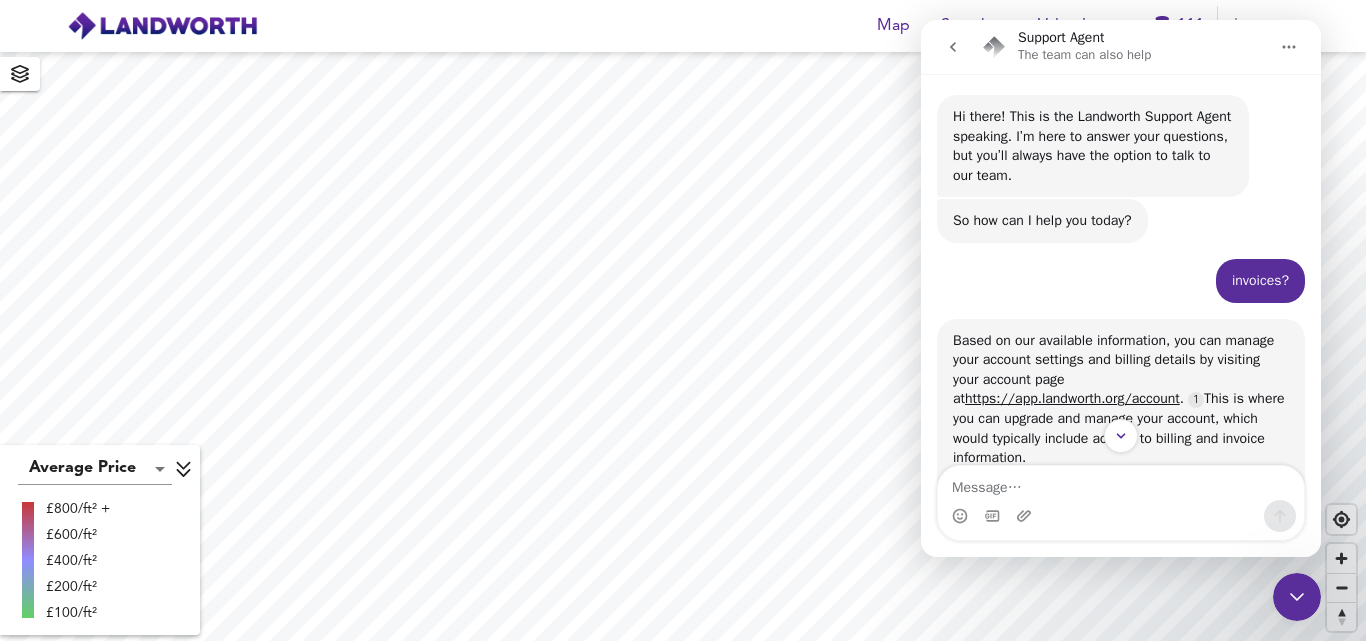 click 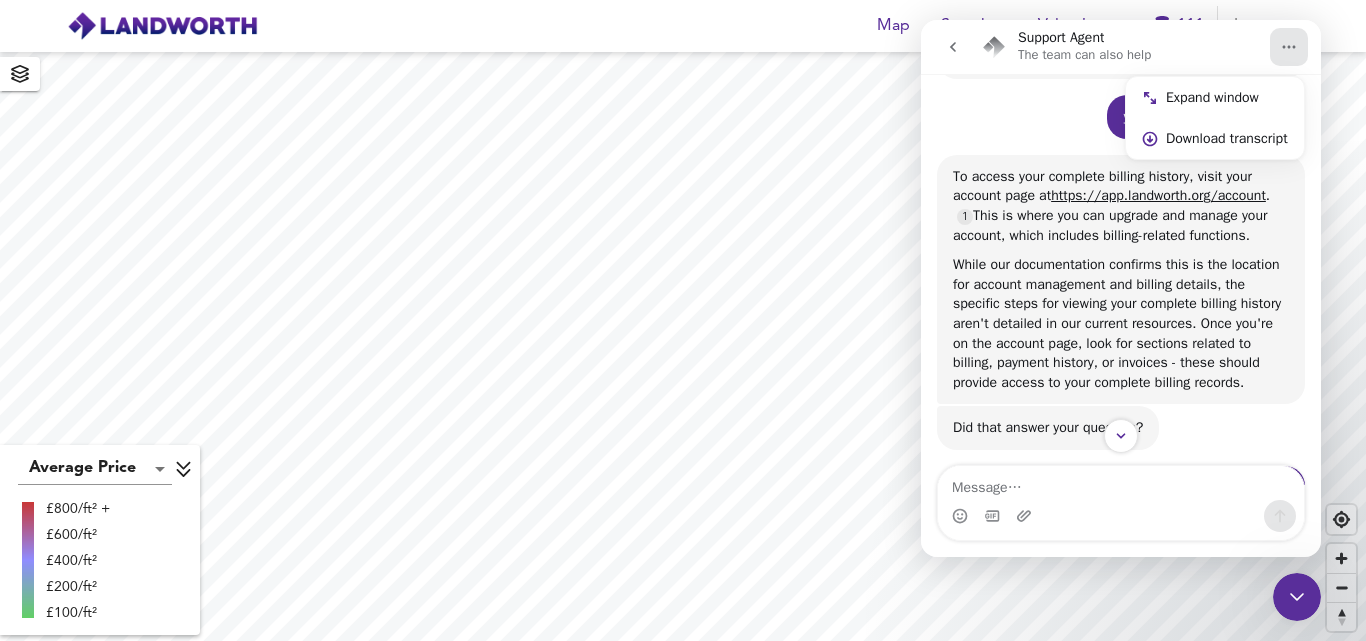 scroll, scrollTop: 900, scrollLeft: 0, axis: vertical 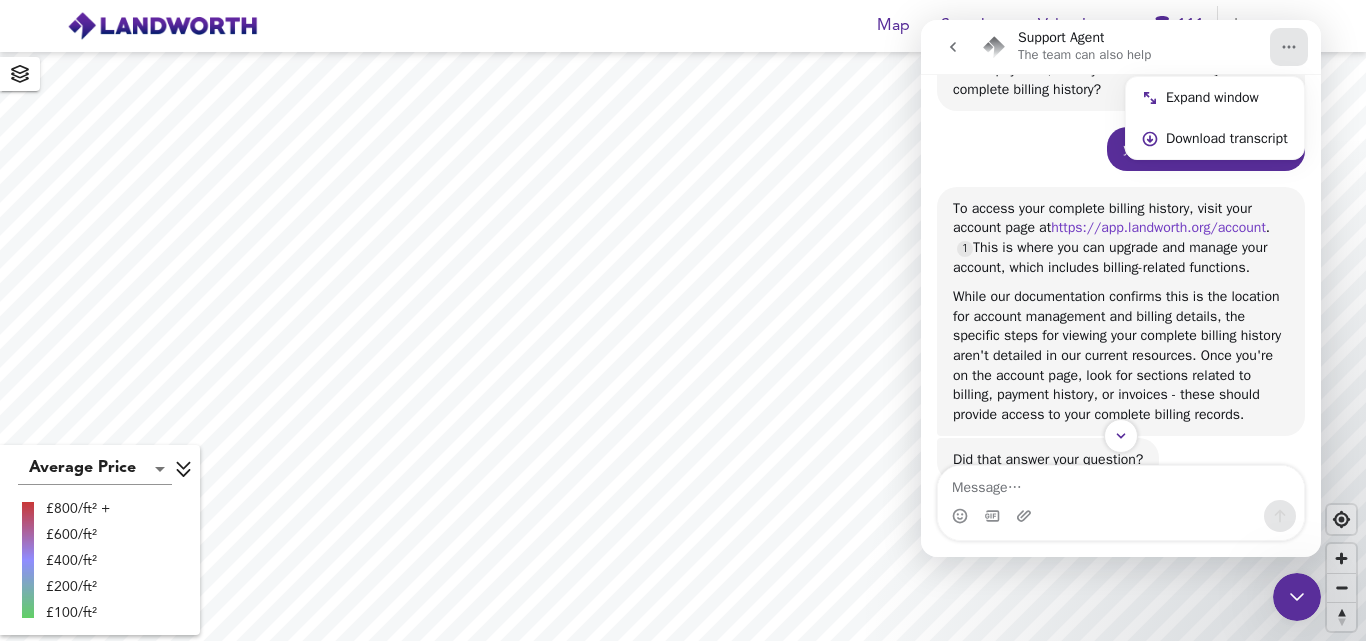 click on "https://app.landworth.org/account" at bounding box center (1158, 227) 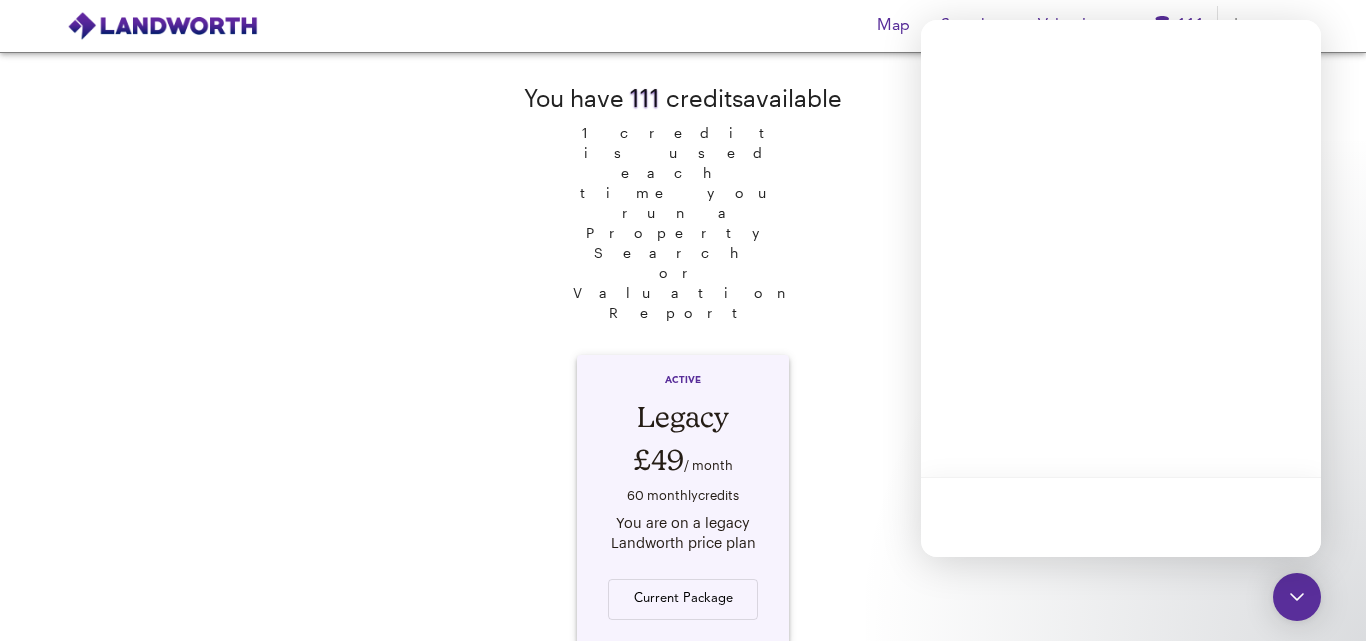 scroll, scrollTop: 0, scrollLeft: 0, axis: both 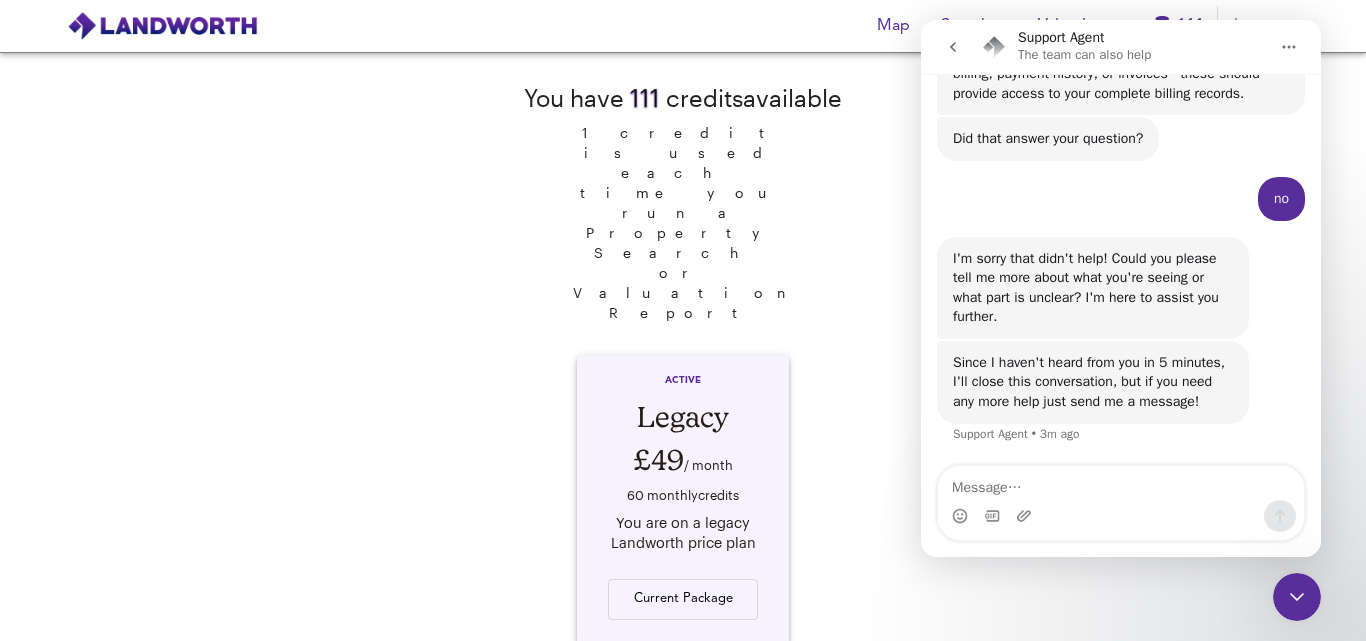 click on "Update Subscription" at bounding box center [683, 685] 